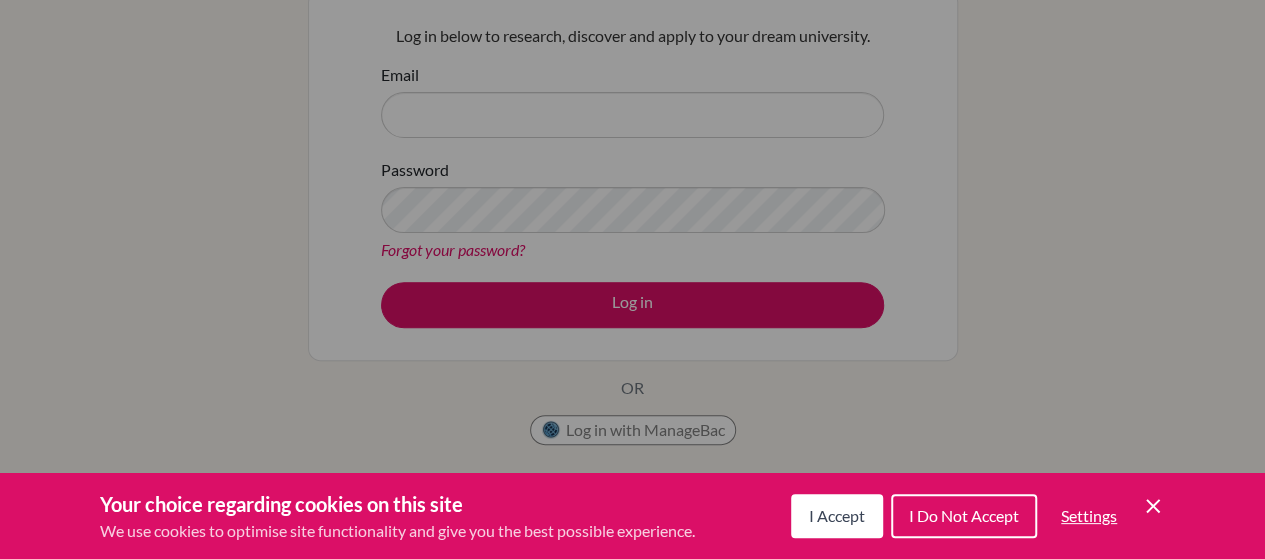 scroll, scrollTop: 0, scrollLeft: 0, axis: both 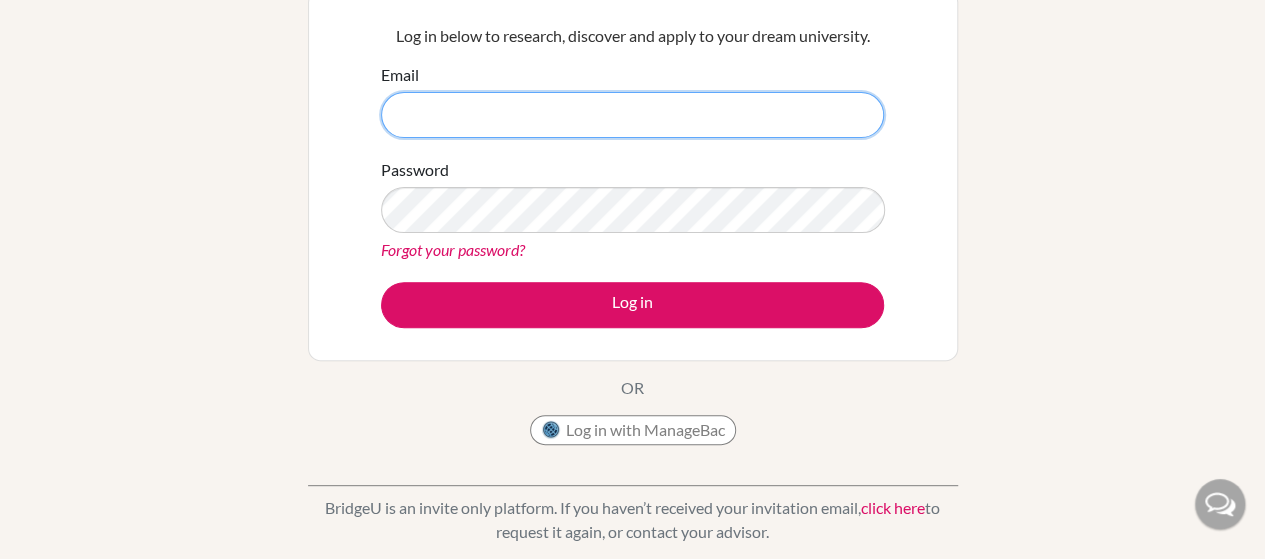 click on "Email" at bounding box center (632, 115) 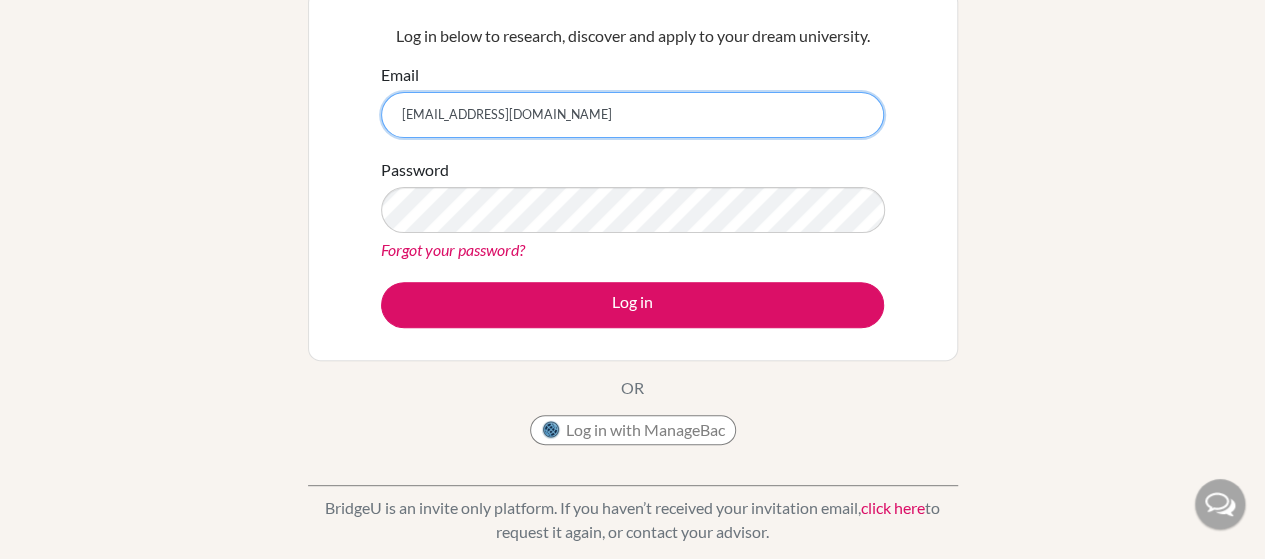 type on "[EMAIL_ADDRESS][DOMAIN_NAME]" 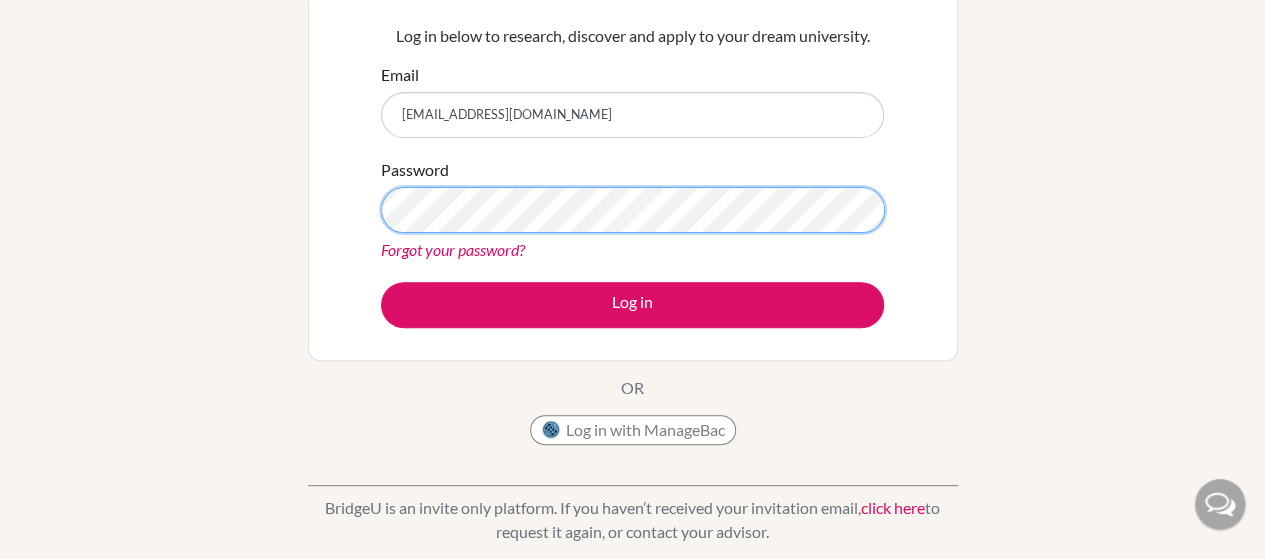 click on "Log in" at bounding box center [632, 305] 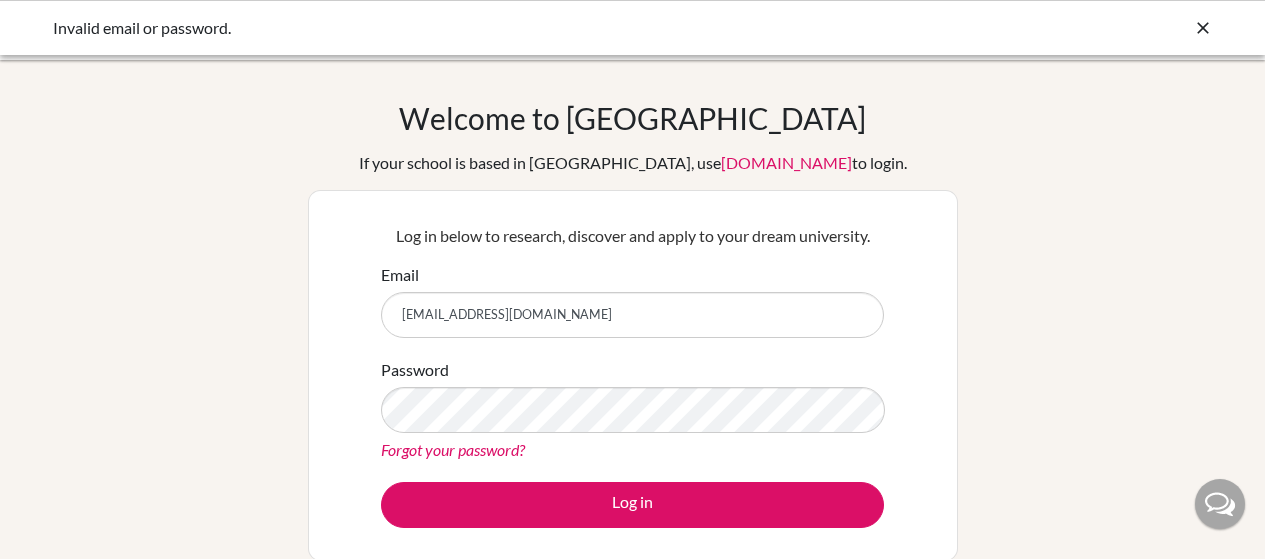 scroll, scrollTop: 0, scrollLeft: 0, axis: both 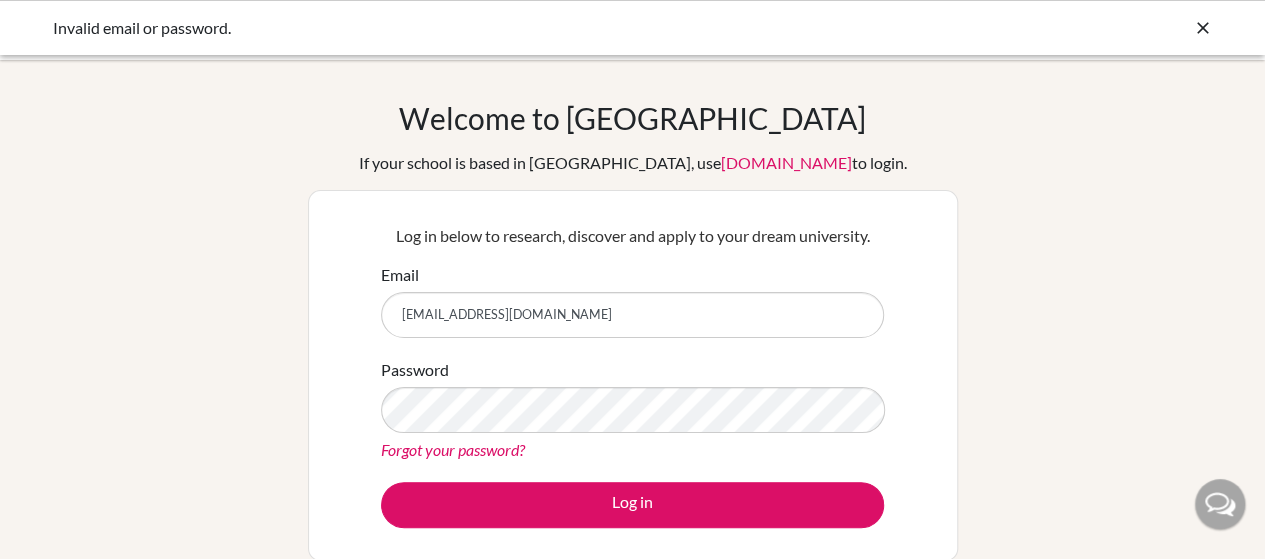click on "Log in" at bounding box center [632, 505] 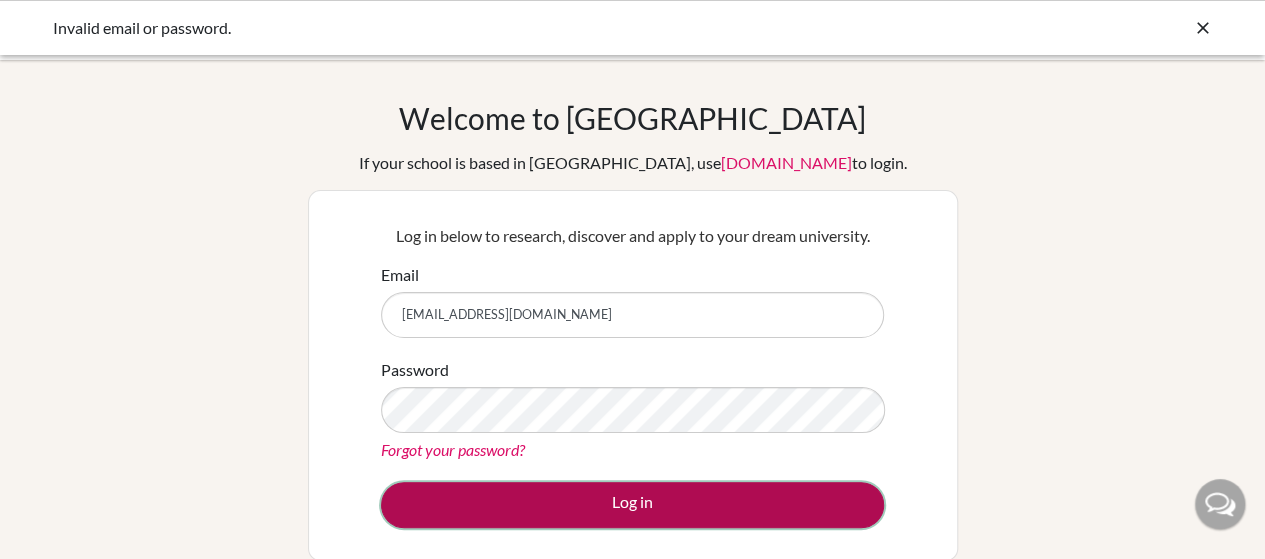 click on "Log in" at bounding box center [632, 505] 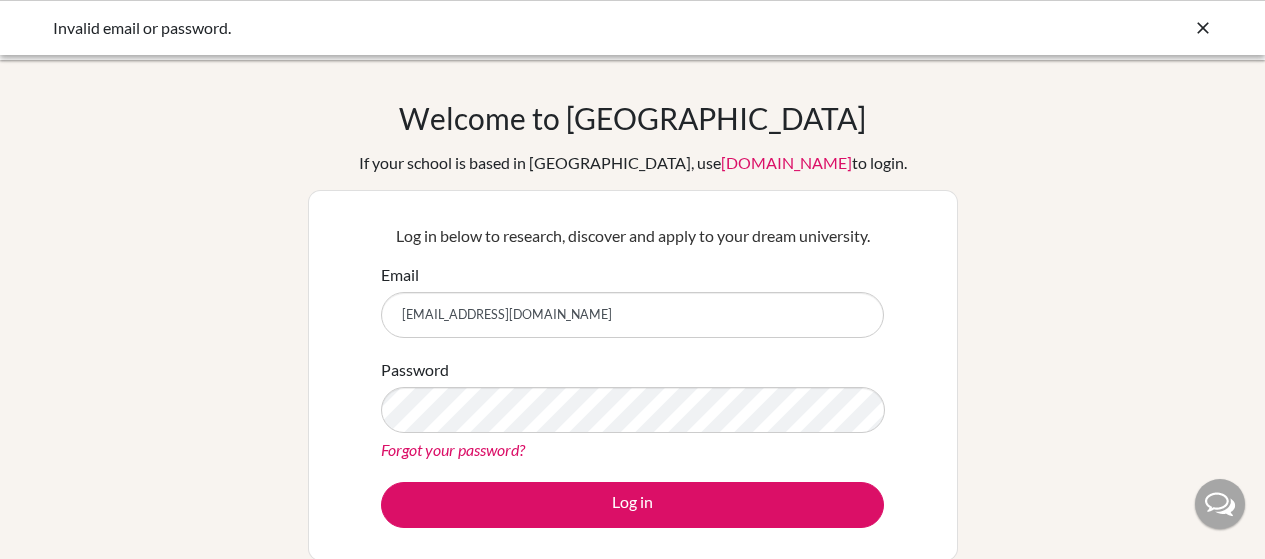 scroll, scrollTop: 200, scrollLeft: 0, axis: vertical 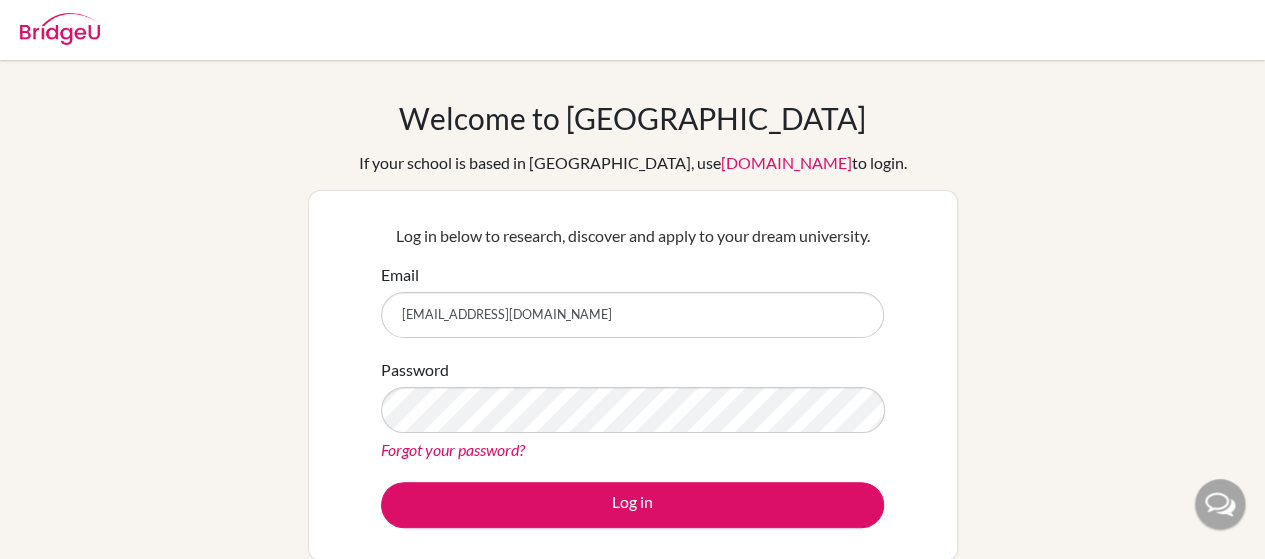 type on "[EMAIL_ADDRESS][DOMAIN_NAME]" 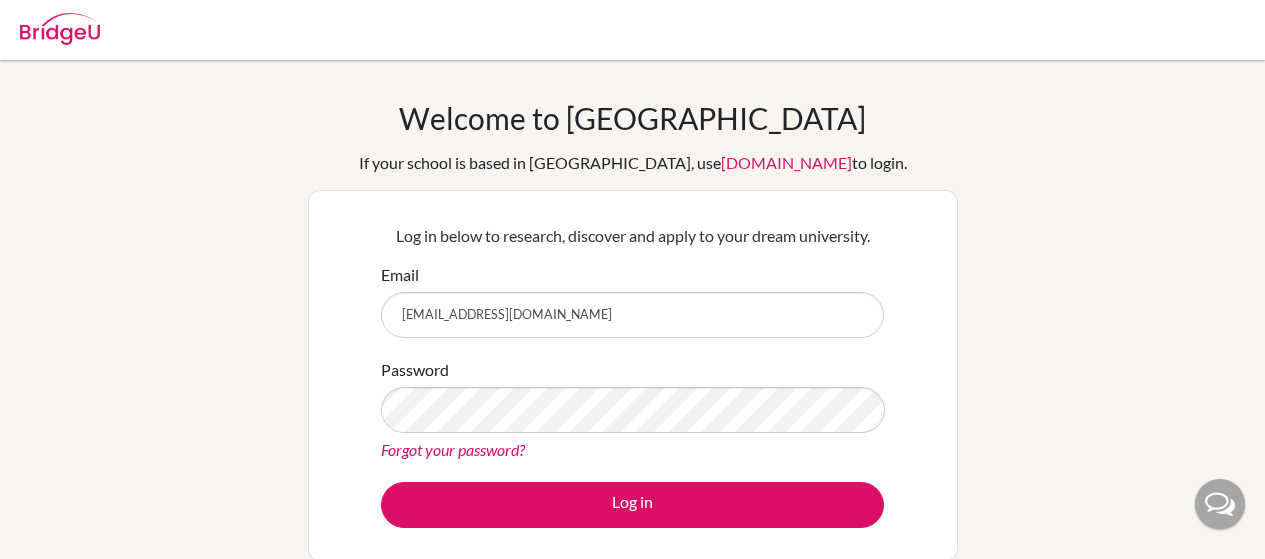 scroll, scrollTop: 0, scrollLeft: 0, axis: both 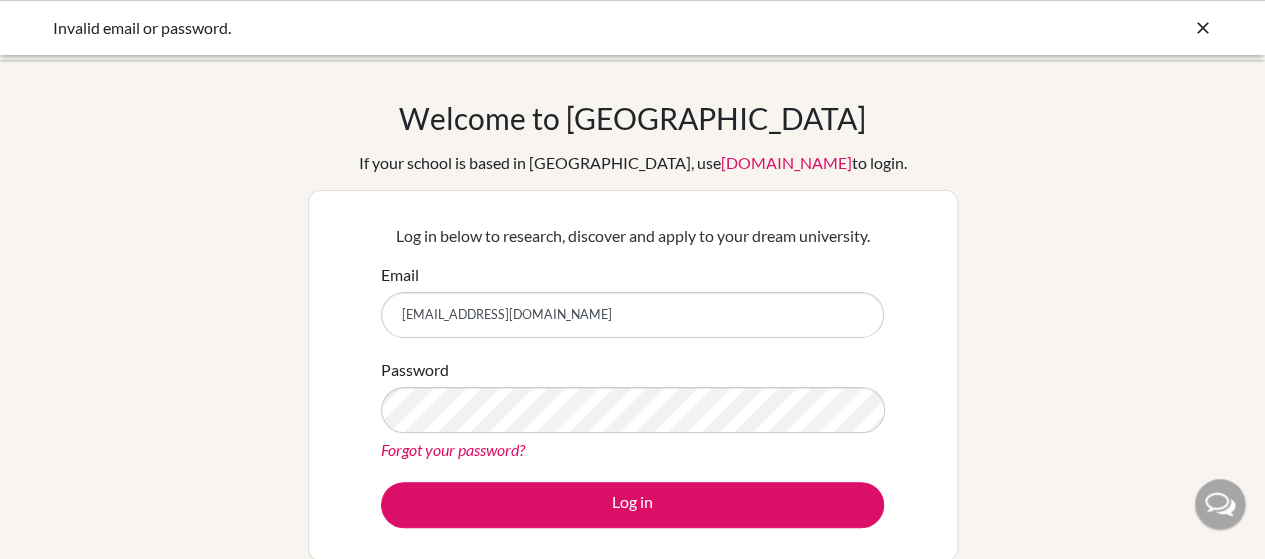 click at bounding box center (1203, 28) 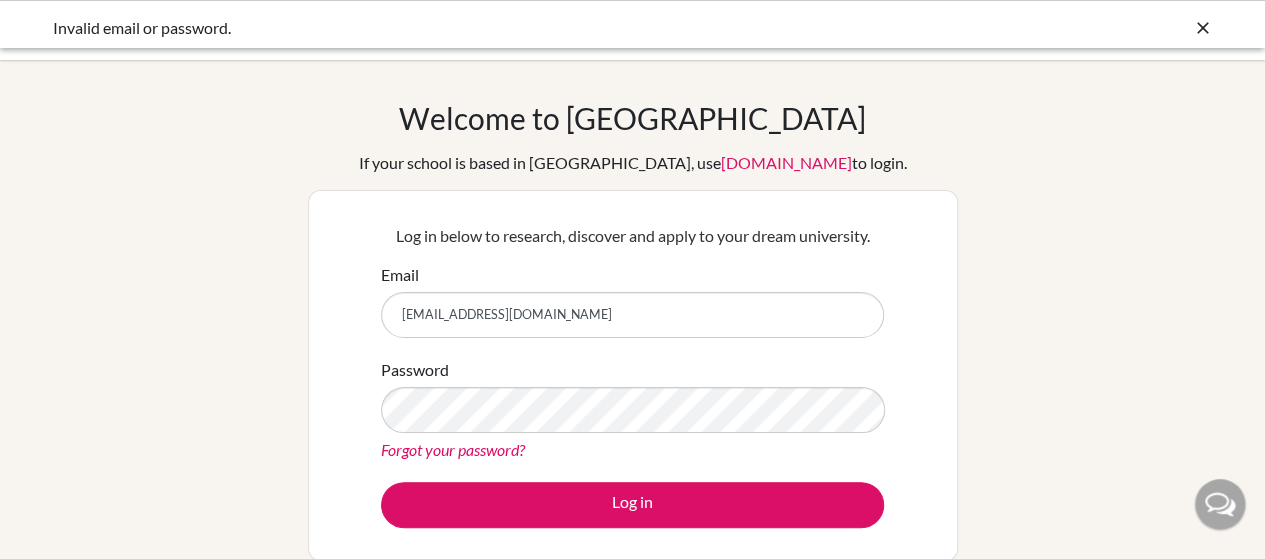 click at bounding box center [1203, 28] 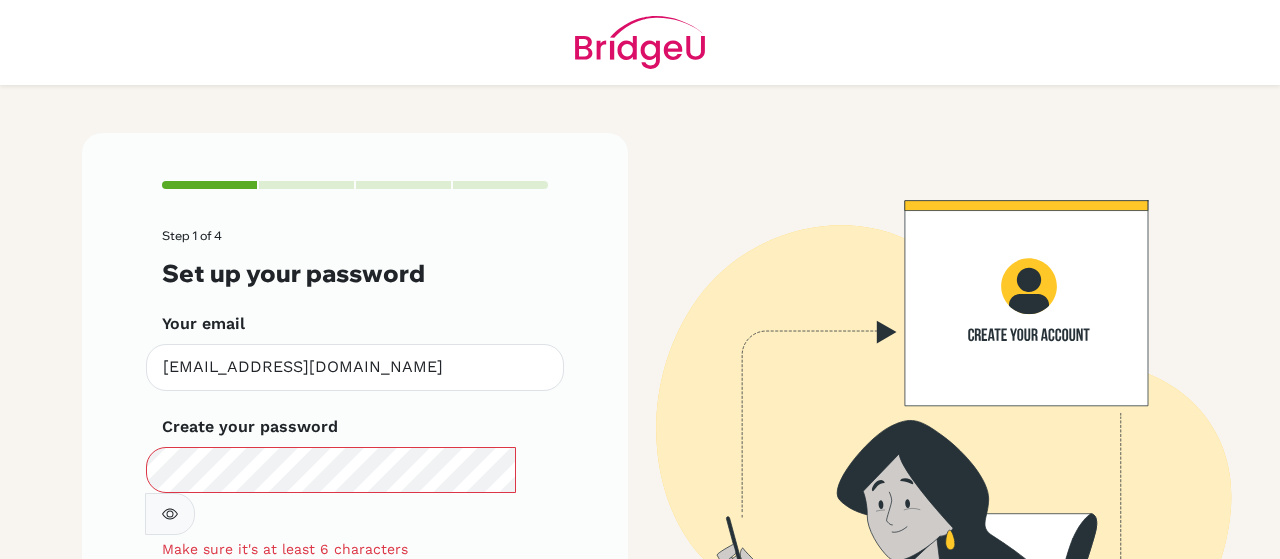 scroll, scrollTop: 0, scrollLeft: 0, axis: both 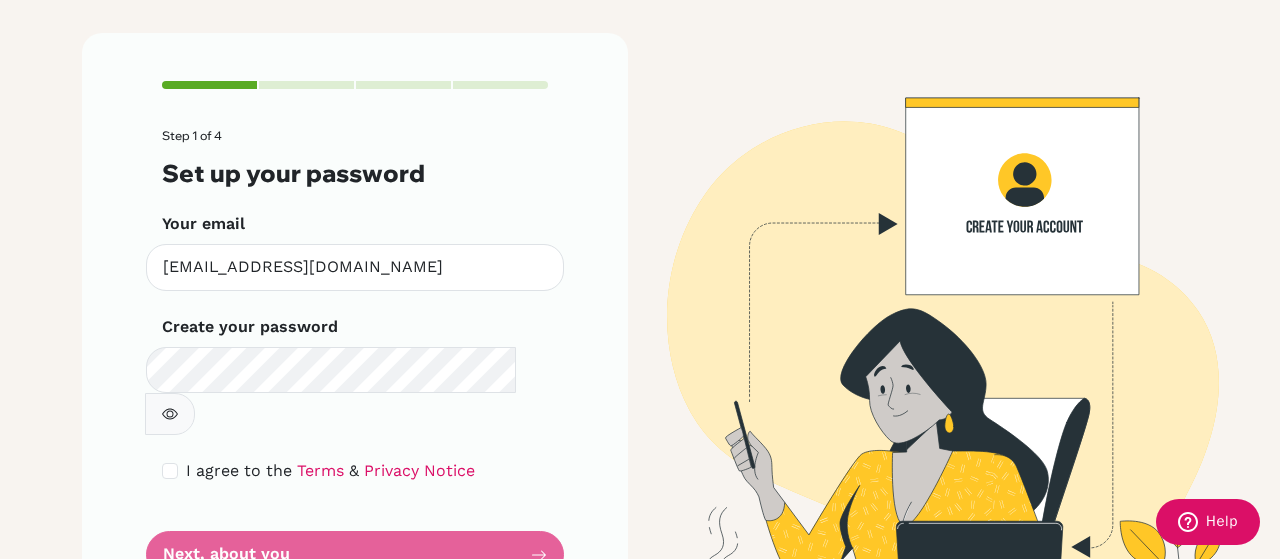 click 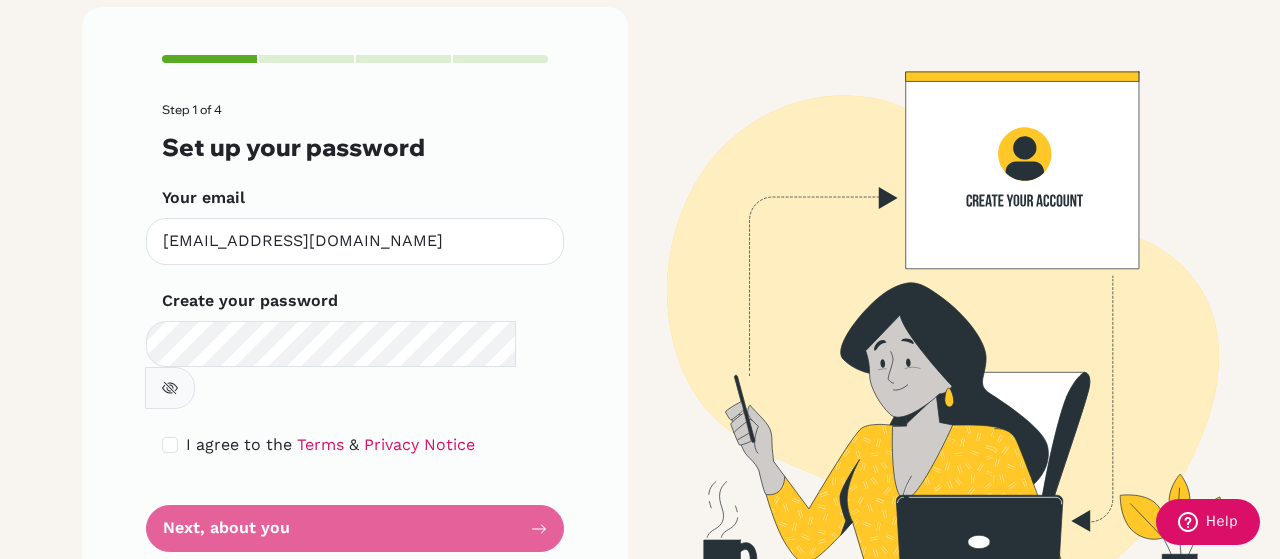 scroll, scrollTop: 139, scrollLeft: 0, axis: vertical 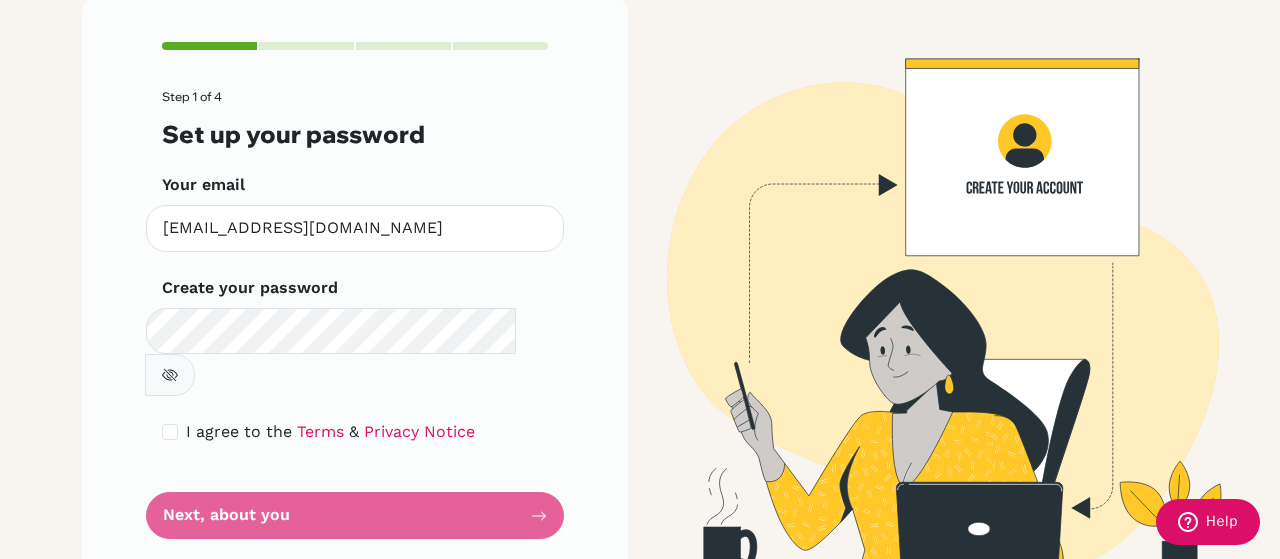 click on "Step 1 of 4
Set up your password
Your email
[EMAIL_ADDRESS][DOMAIN_NAME]
Invalid email
Create your password
Make sure it's at least 6 characters
I agree to the
Terms
&
Privacy Notice
Next, about you" at bounding box center [355, 314] 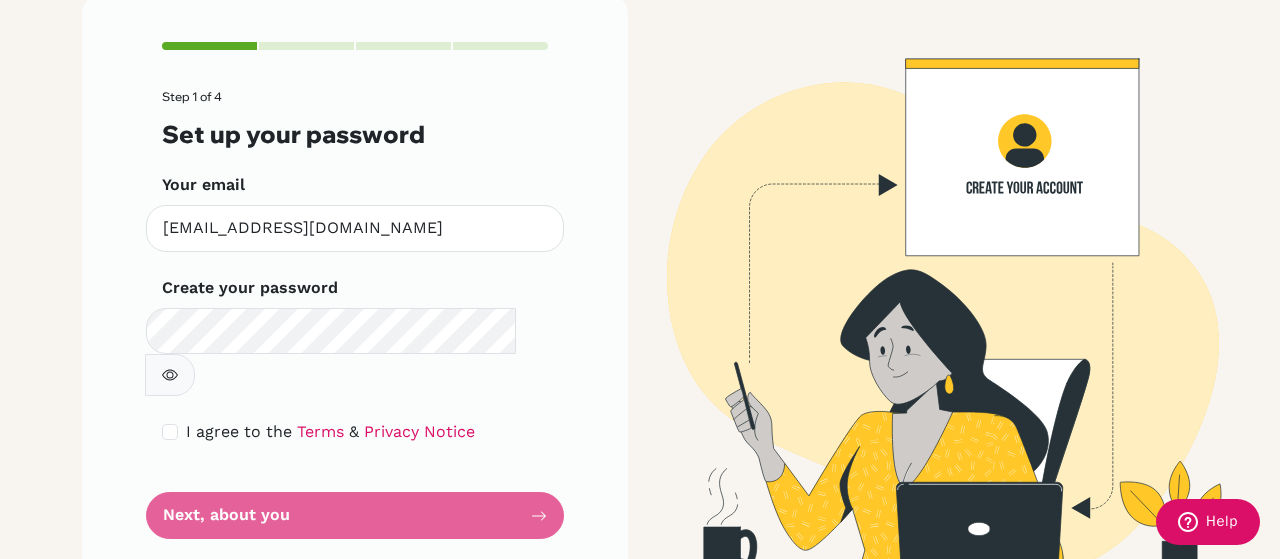 type 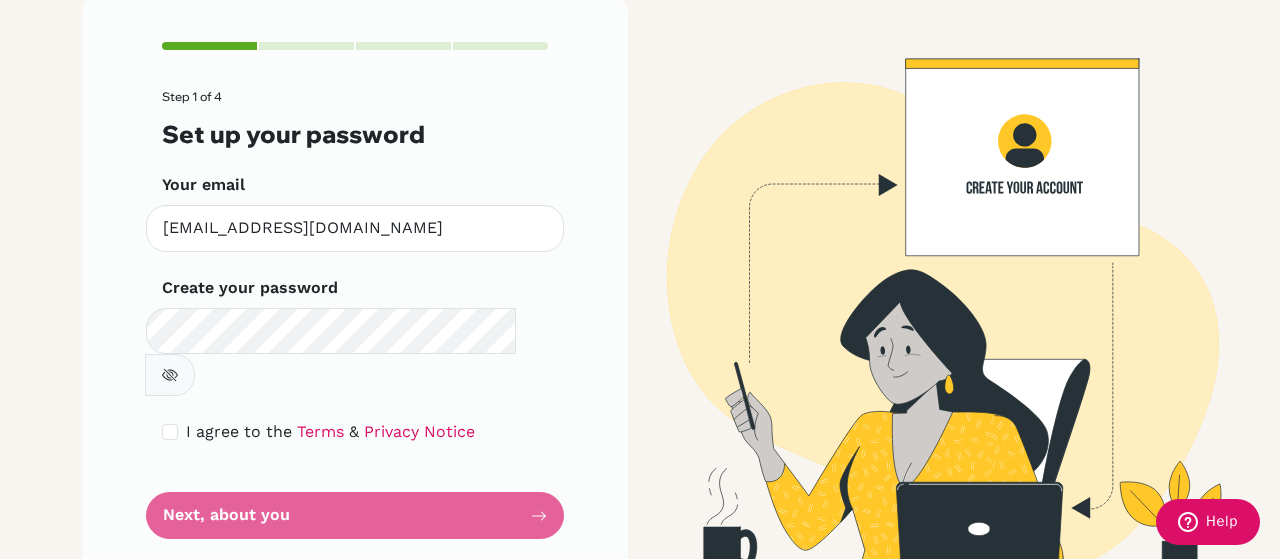 click at bounding box center [170, 375] 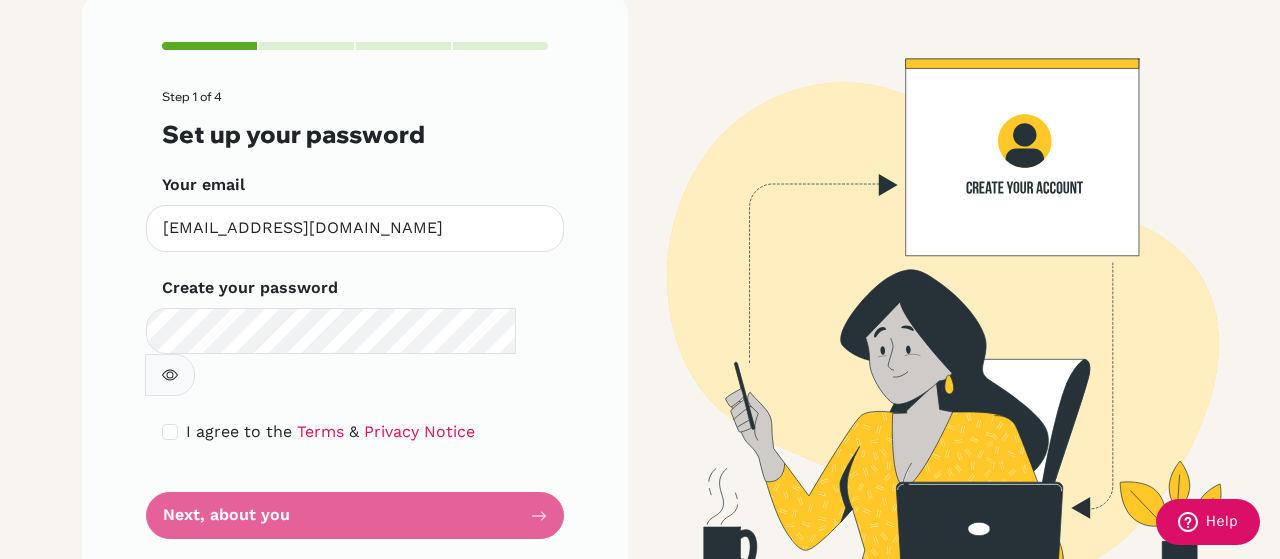 click on "Step 1 of 4
Set up your password
Your email
[EMAIL_ADDRESS][DOMAIN_NAME]
Invalid email
Create your password
Make sure it's at least 6 characters
I agree to the
Terms
&
Privacy Notice
Next, about you" at bounding box center [355, 314] 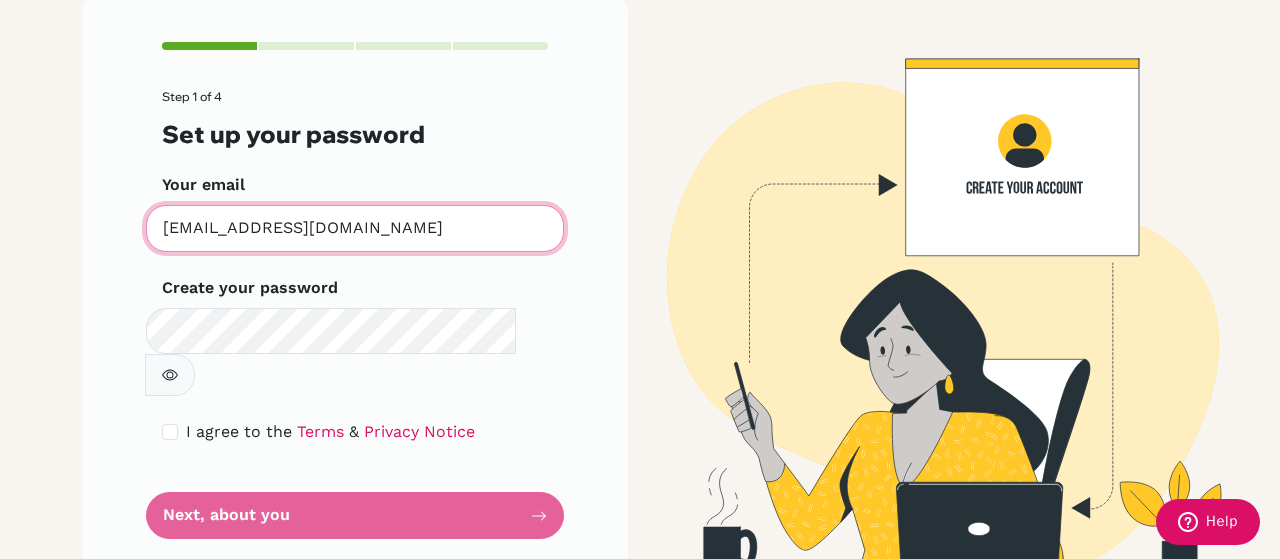 click on "[EMAIL_ADDRESS][DOMAIN_NAME]" at bounding box center [355, 228] 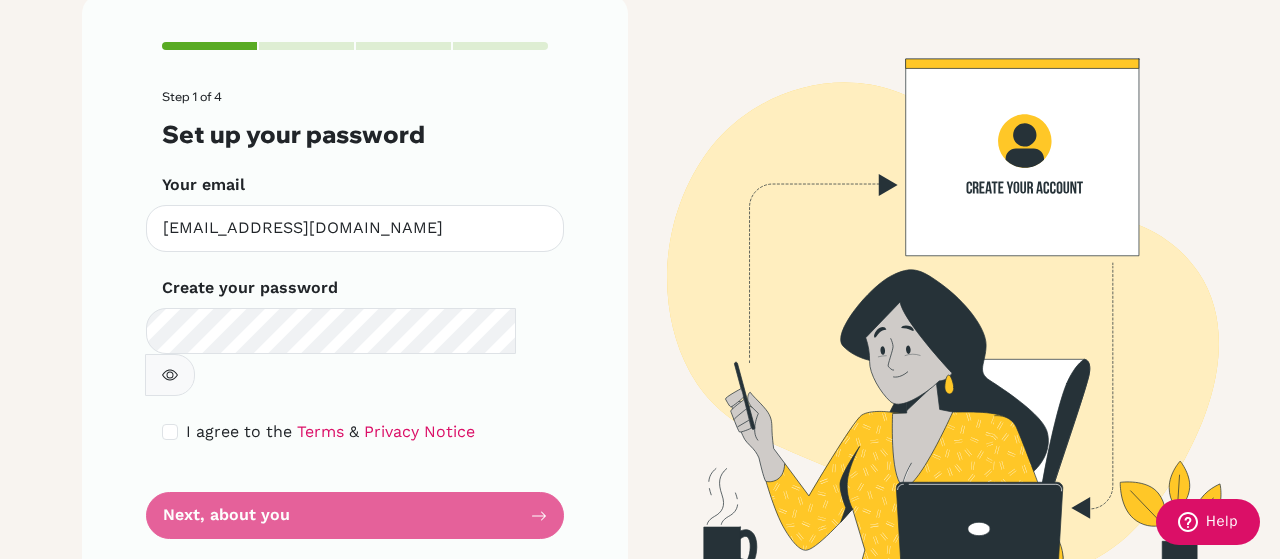 click on "Step 1 of 4
Set up your password
Your email
[EMAIL_ADDRESS][DOMAIN_NAME]
Invalid email
Create your password
Make sure it's at least 6 characters
I agree to the
Terms
&
Privacy Notice
Next, about you" at bounding box center (355, 314) 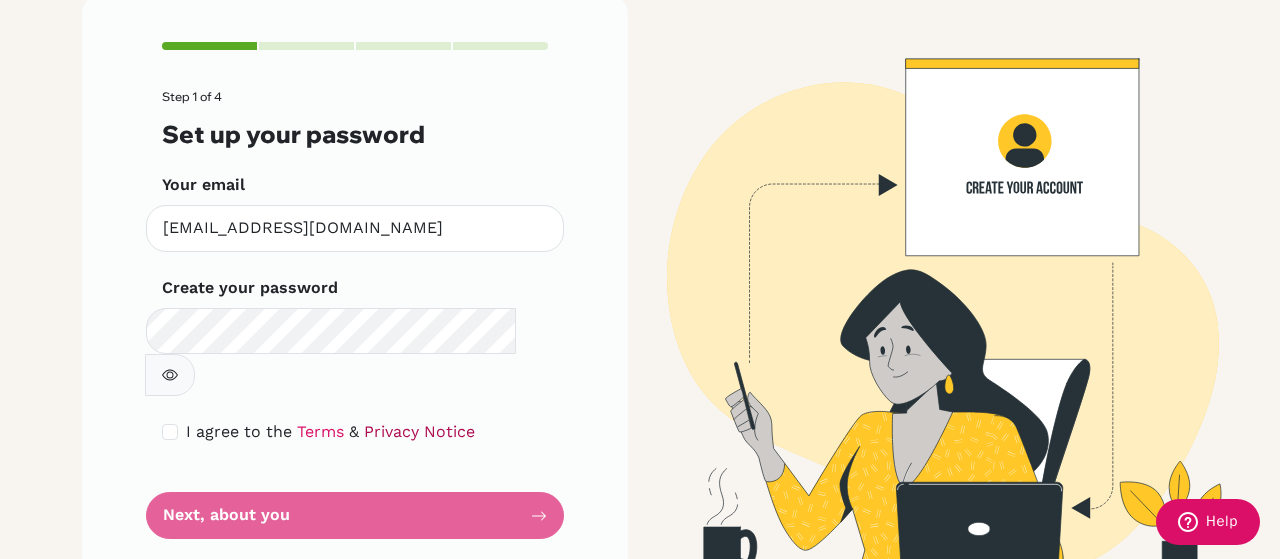 click on "Privacy Notice" at bounding box center [419, 431] 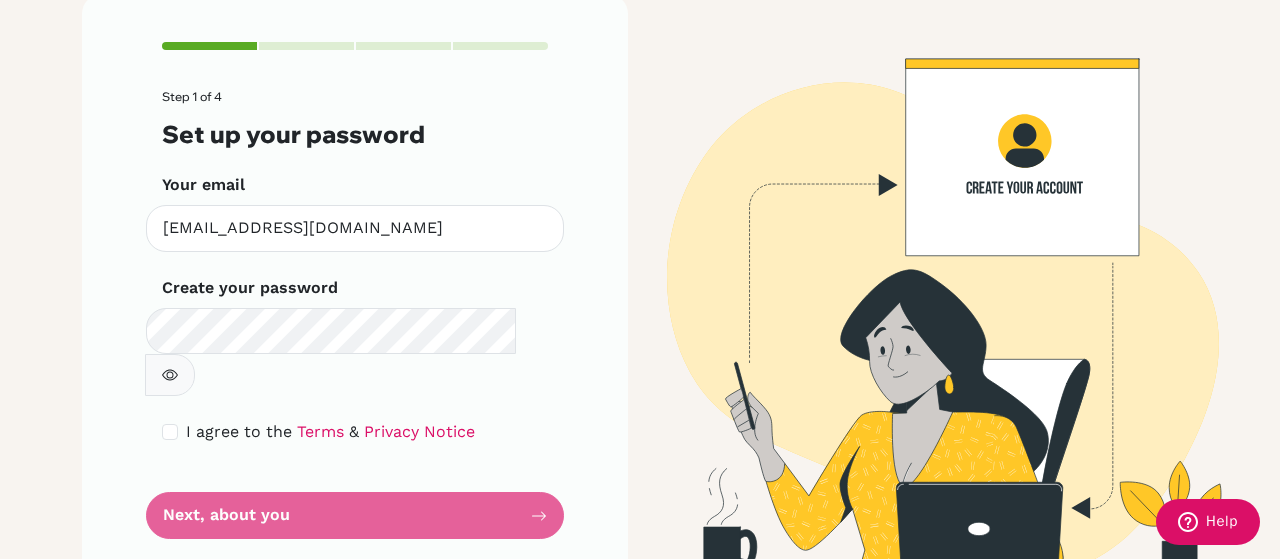 drag, startPoint x: 478, startPoint y: 460, endPoint x: 537, endPoint y: 469, distance: 59.682495 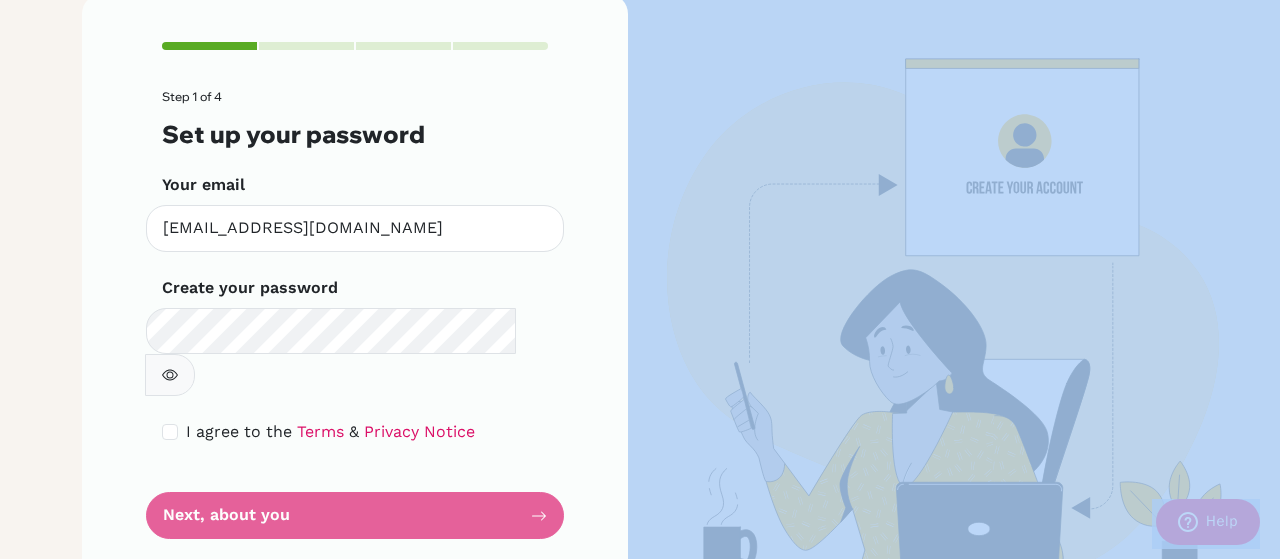 click on "Step 1 of 4
Set up your password
Your email
[EMAIL_ADDRESS][DOMAIN_NAME]
Invalid email
Create your password
Make sure it's at least 6 characters
I agree to the
Terms
&
Privacy Notice
Next, about you" at bounding box center [355, 314] 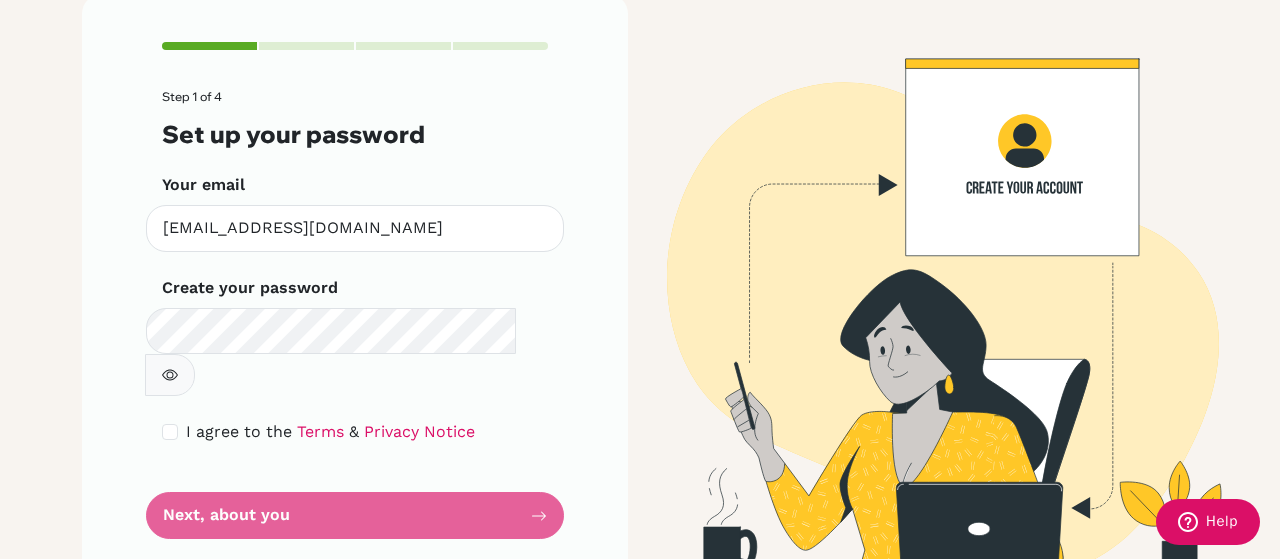 click on "Step 1 of 4
Set up your password
Your email
[EMAIL_ADDRESS][DOMAIN_NAME]
Invalid email
Create your password
Make sure it's at least 6 characters
I agree to the
Terms
&
Privacy Notice
Next, about you" at bounding box center [355, 314] 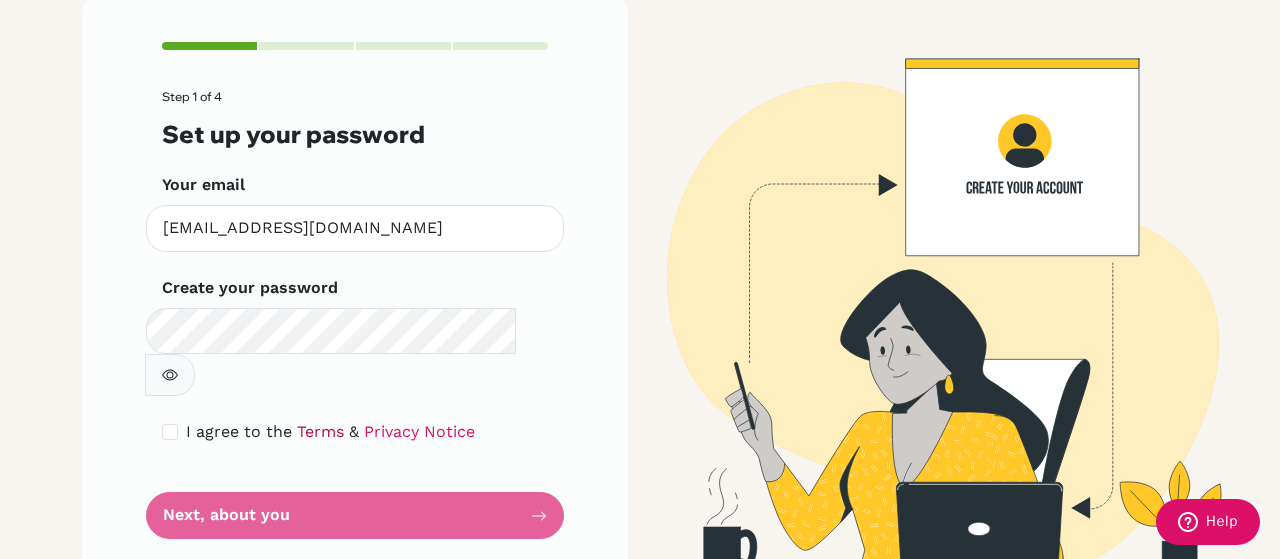 click on "Terms" at bounding box center (320, 431) 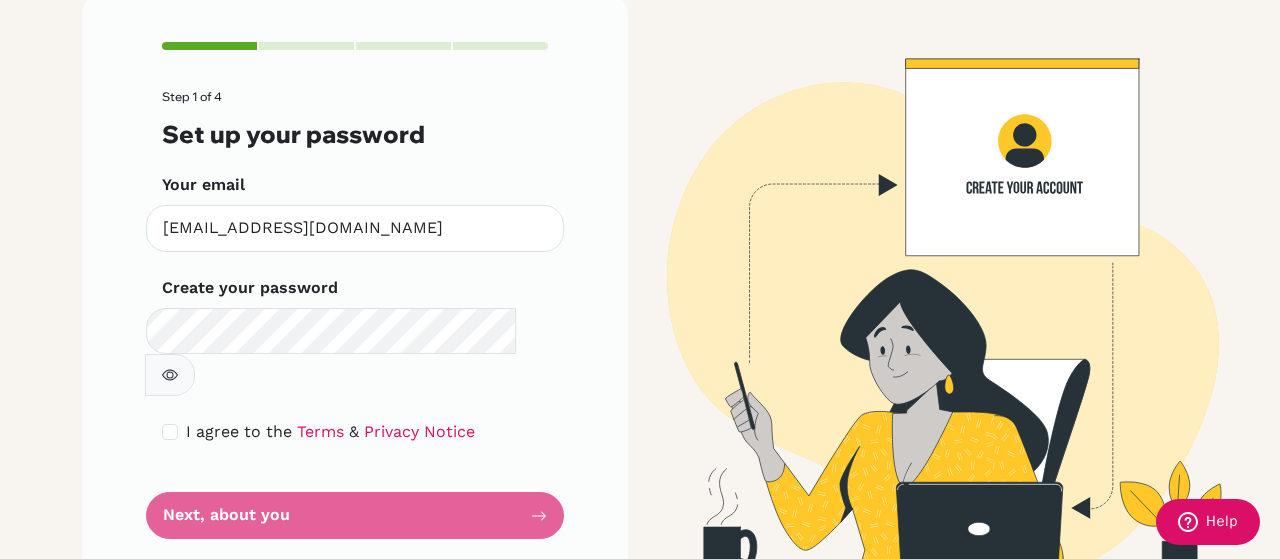 click on "Step 1 of 4
Set up your password
Your email
[EMAIL_ADDRESS][DOMAIN_NAME]
Invalid email
Create your password
Make sure it's at least 6 characters
I agree to the
Terms
&
Privacy Notice
Next, about you" at bounding box center (355, 314) 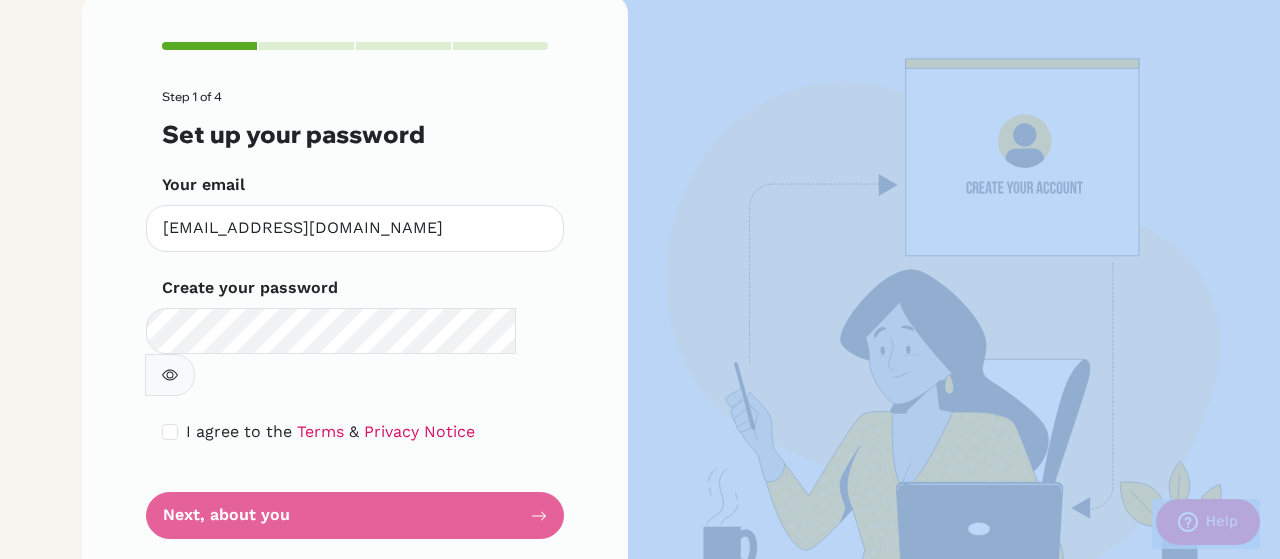 click on "Step 1 of 4
Set up your password
Your email
[EMAIL_ADDRESS][DOMAIN_NAME]
Invalid email
Create your password
Make sure it's at least 6 characters
I agree to the
Terms
&
Privacy Notice
Next, about you" at bounding box center [355, 314] 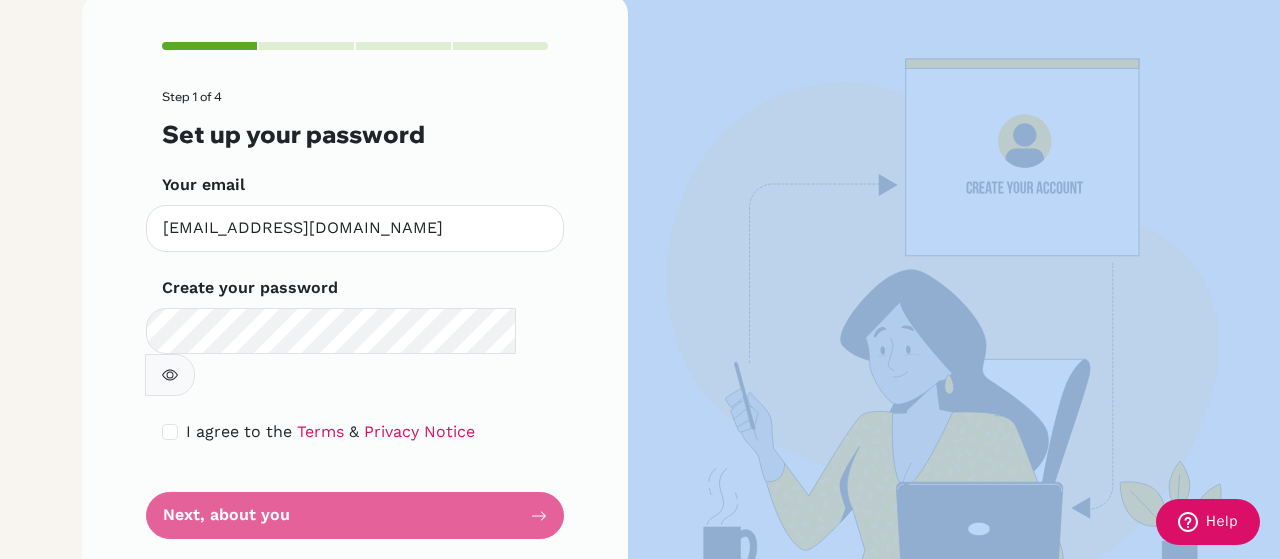 click on "Step 1 of 4
Set up your password
Your email
[EMAIL_ADDRESS][DOMAIN_NAME]
Invalid email
Create your password
Make sure it's at least 6 characters
I agree to the
Terms
&
Privacy Notice
Next, about you" at bounding box center [355, 314] 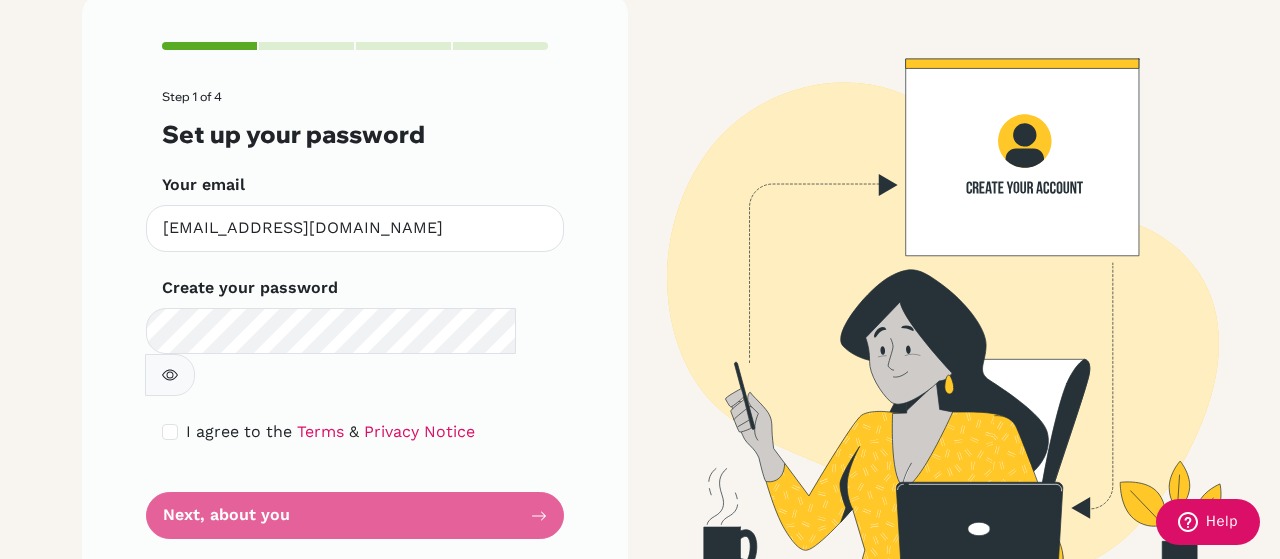 click on "Step 1 of 4
Set up your password
Your email
[EMAIL_ADDRESS][DOMAIN_NAME]
Invalid email
Create your password
Make sure it's at least 6 characters
I agree to the
Terms
&
Privacy Notice
Next, about you" at bounding box center (355, 314) 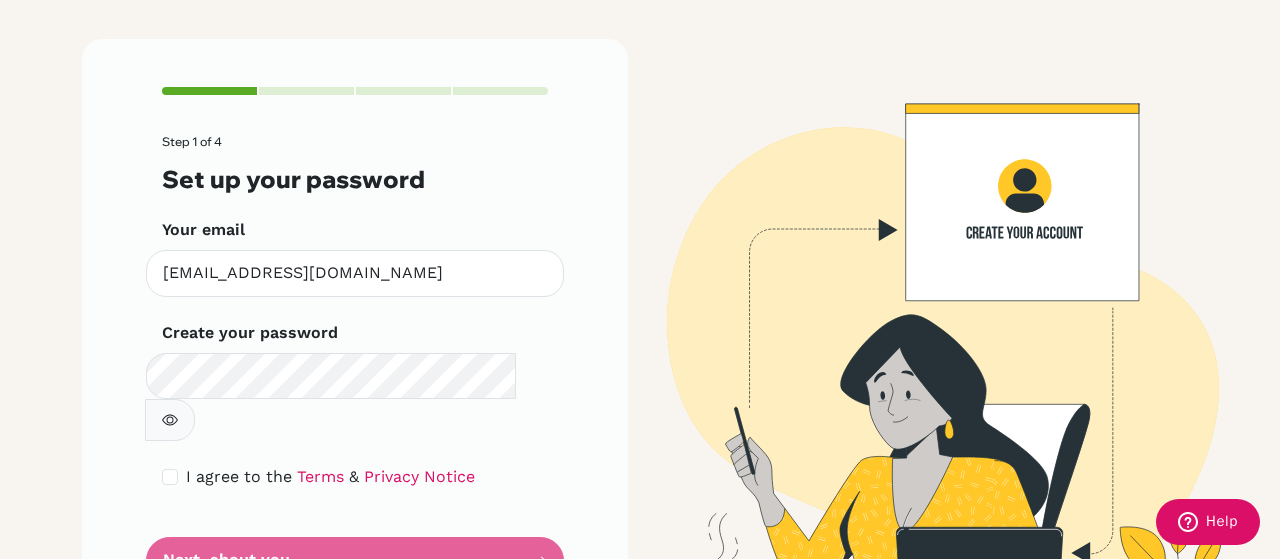 scroll, scrollTop: 139, scrollLeft: 0, axis: vertical 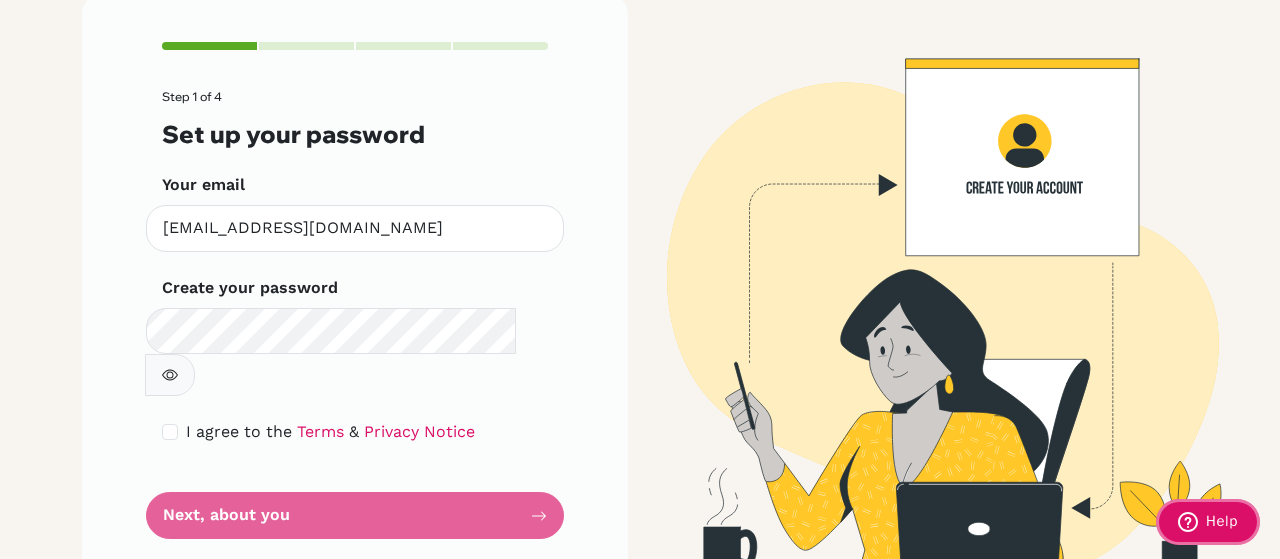 click 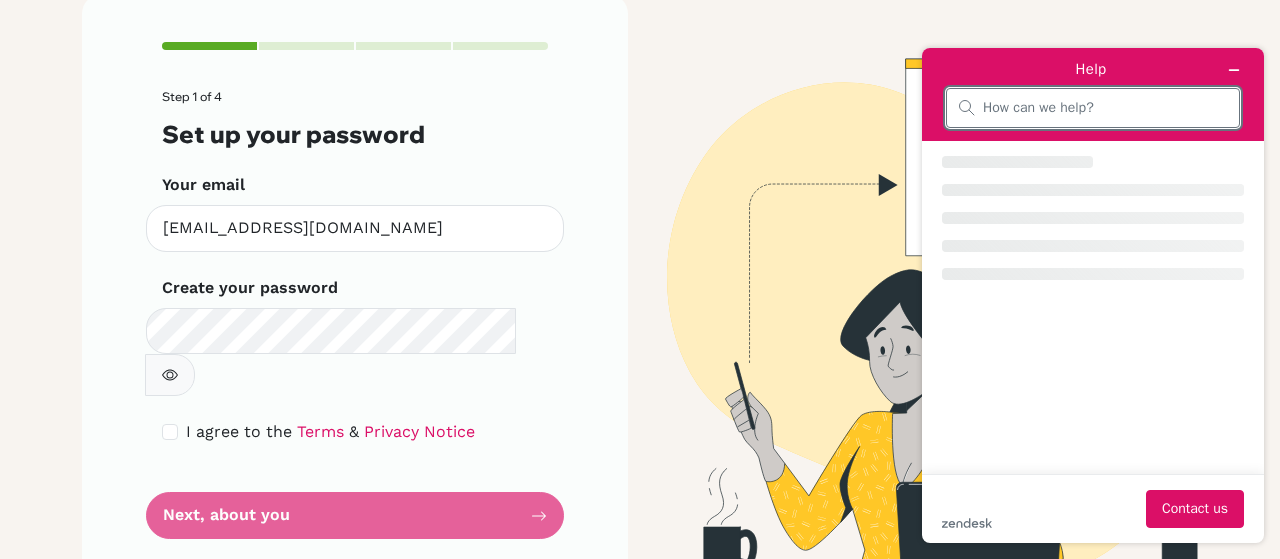 scroll, scrollTop: 0, scrollLeft: 0, axis: both 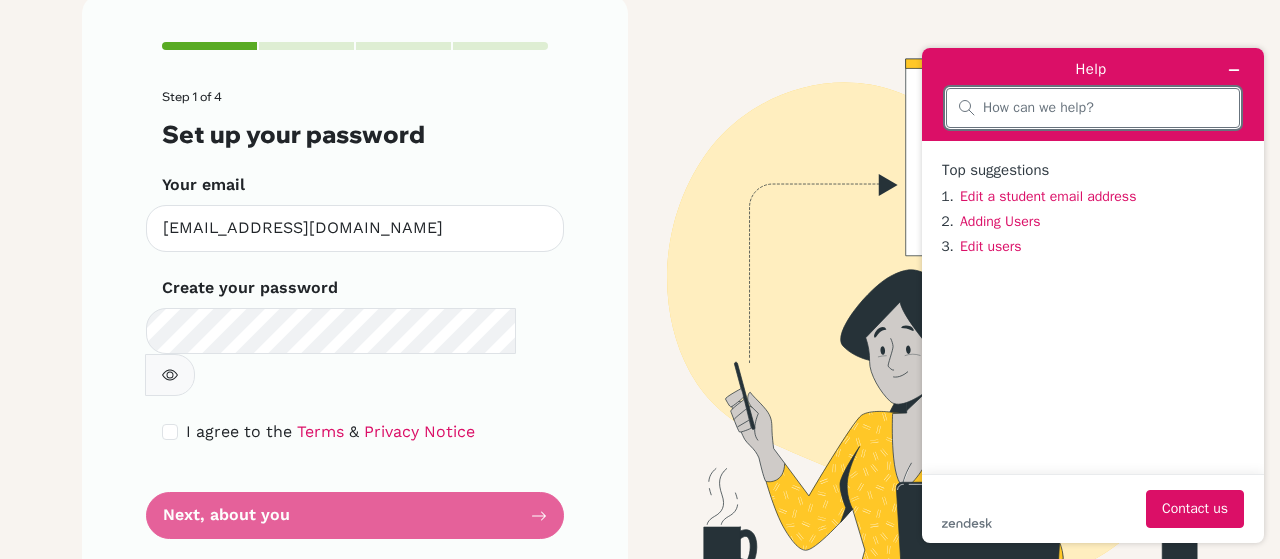 click at bounding box center [1105, 108] 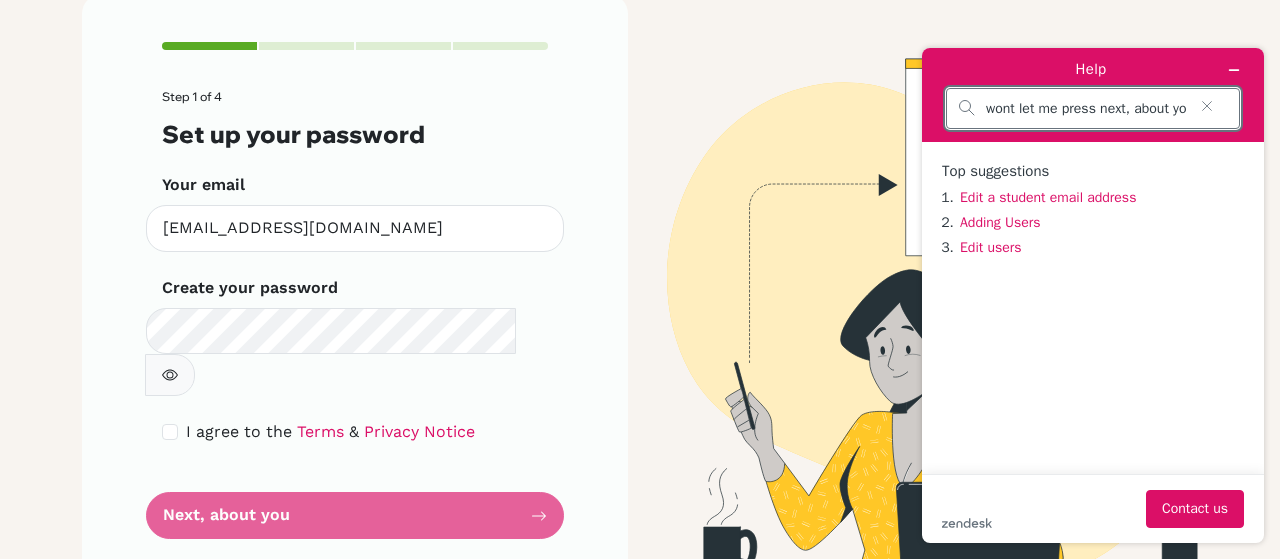 scroll, scrollTop: 0, scrollLeft: 17, axis: horizontal 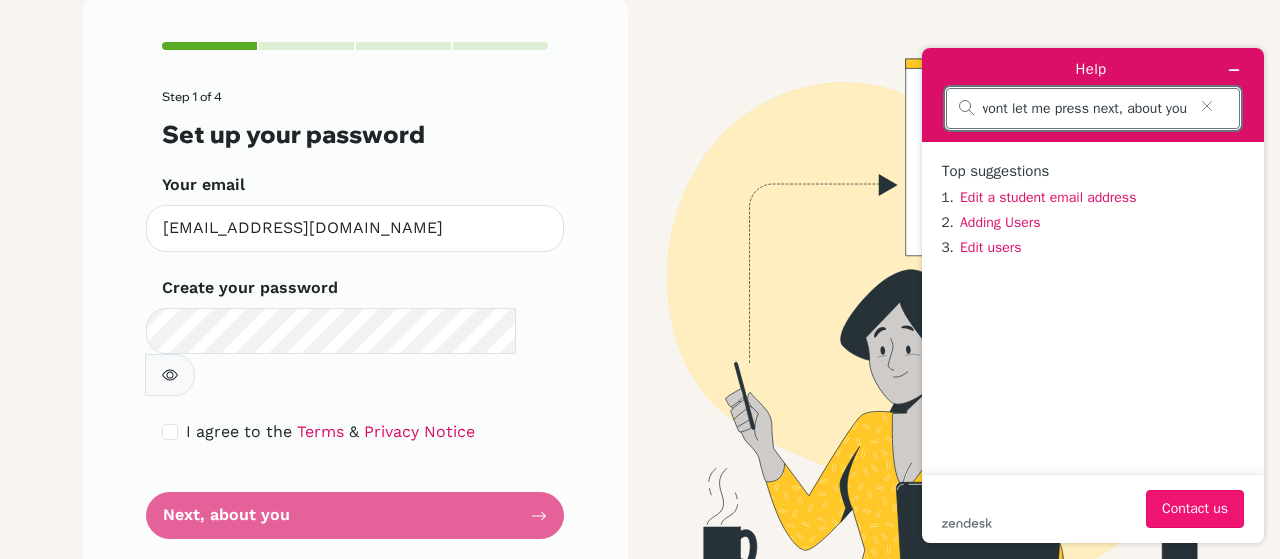 type on "it wont let me press next, about you" 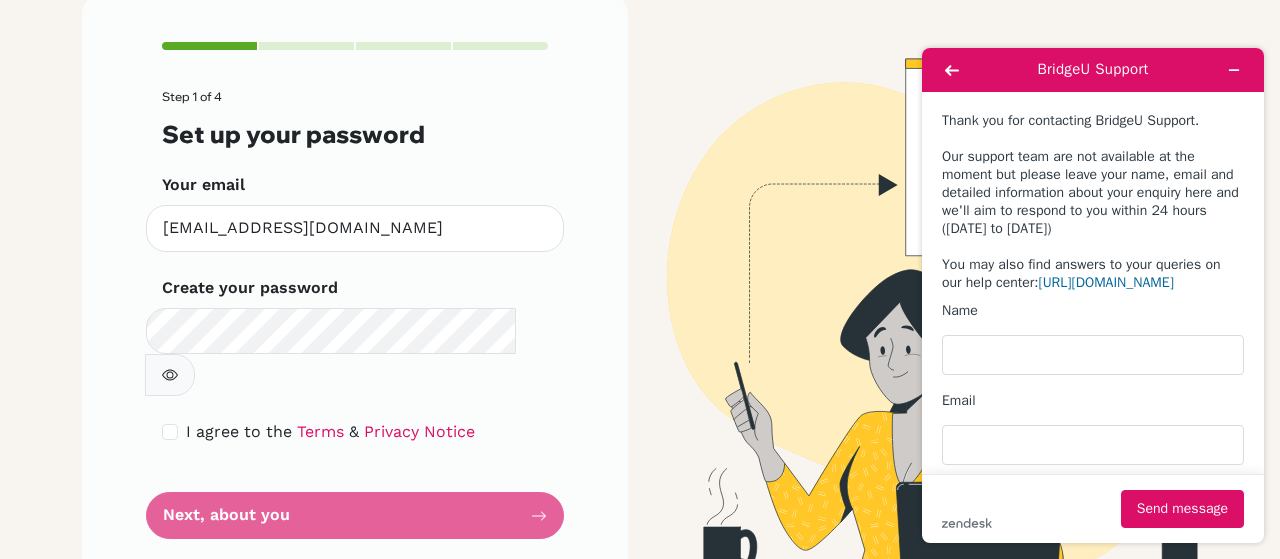 type on "[PERSON_NAME]" 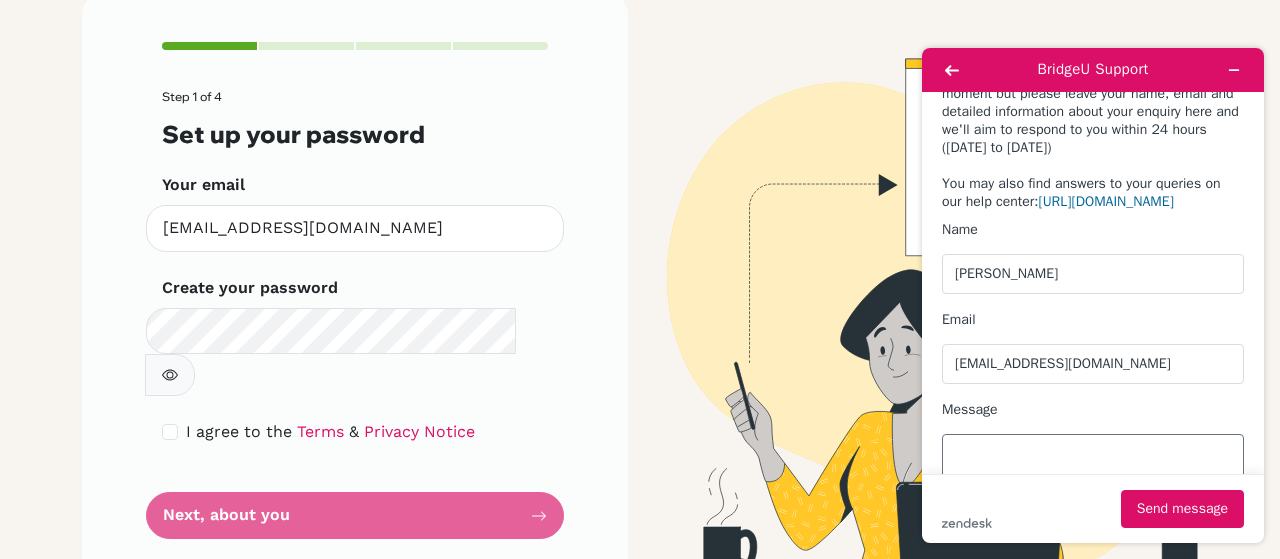 scroll, scrollTop: 0, scrollLeft: 0, axis: both 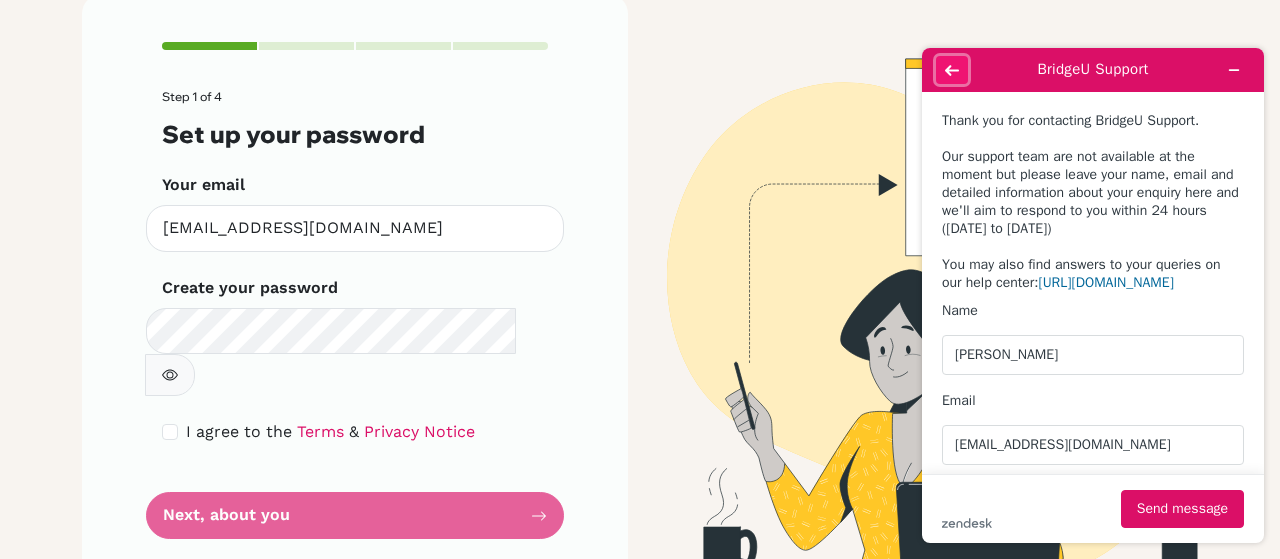 click 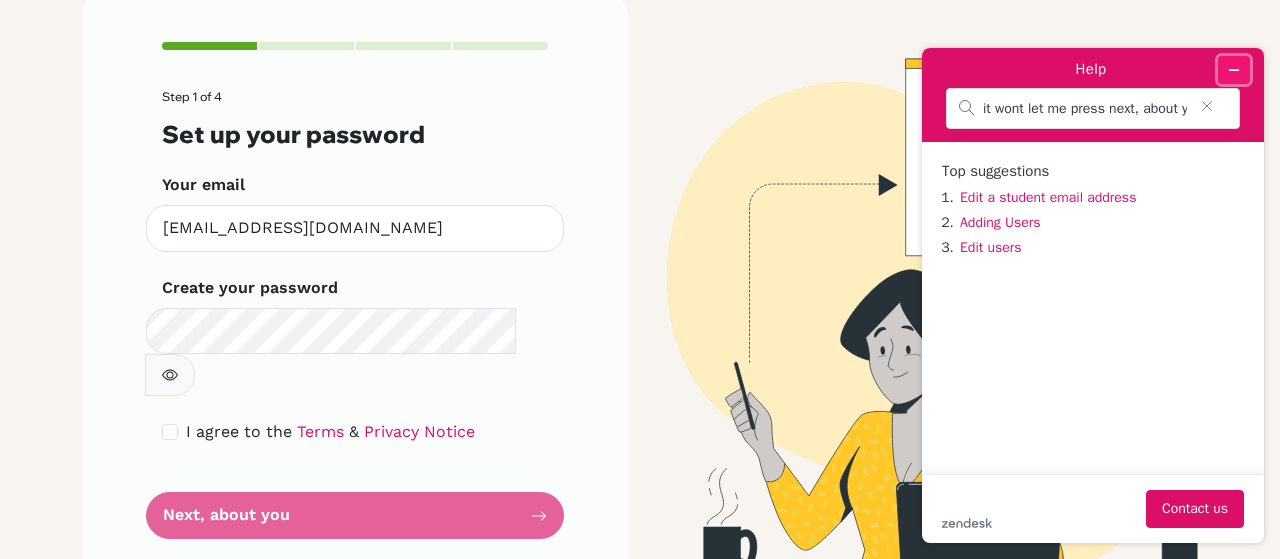 click at bounding box center (1234, 70) 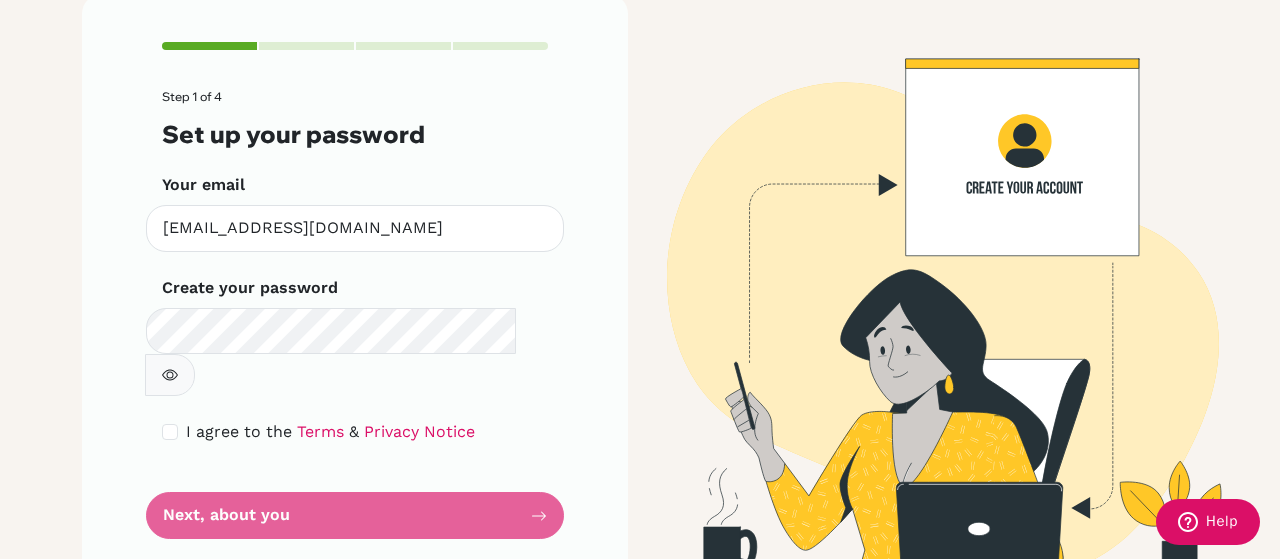 click on "Step 1 of 4
Set up your password
Your email
[EMAIL_ADDRESS][DOMAIN_NAME]
Invalid email
Create your password
Make sure it's at least 6 characters
I agree to the
Terms
&
Privacy Notice
Next, about you" at bounding box center (355, 314) 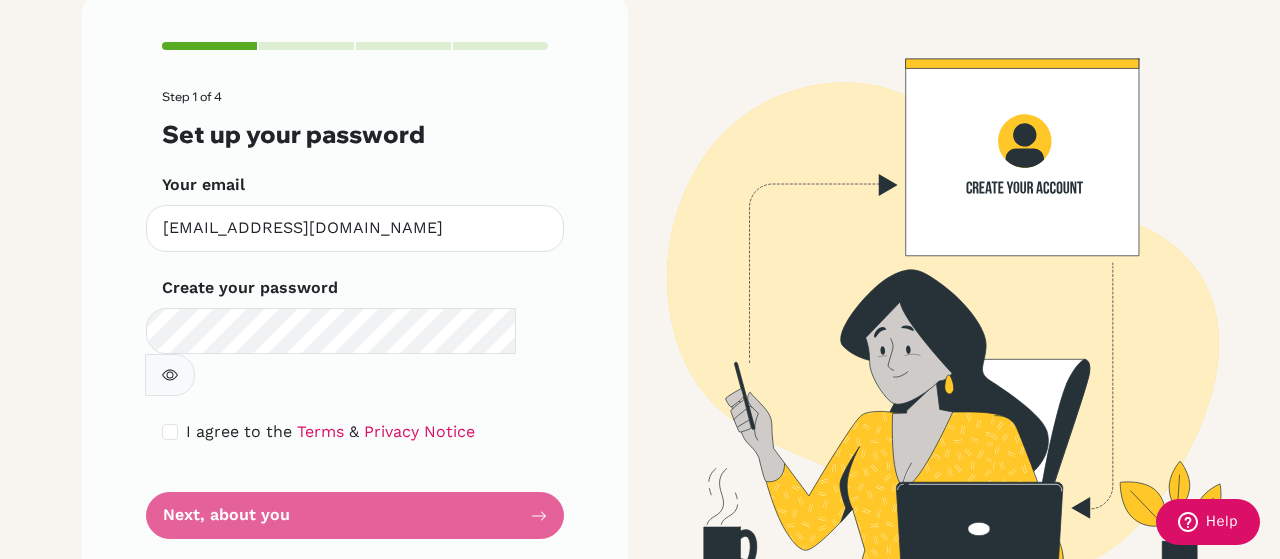 click on "Step 1 of 4
Set up your password
Your email
[EMAIL_ADDRESS][DOMAIN_NAME]
Invalid email
Create your password
Make sure it's at least 6 characters
I agree to the
Terms
&
Privacy Notice
Next, about you" at bounding box center [355, 290] 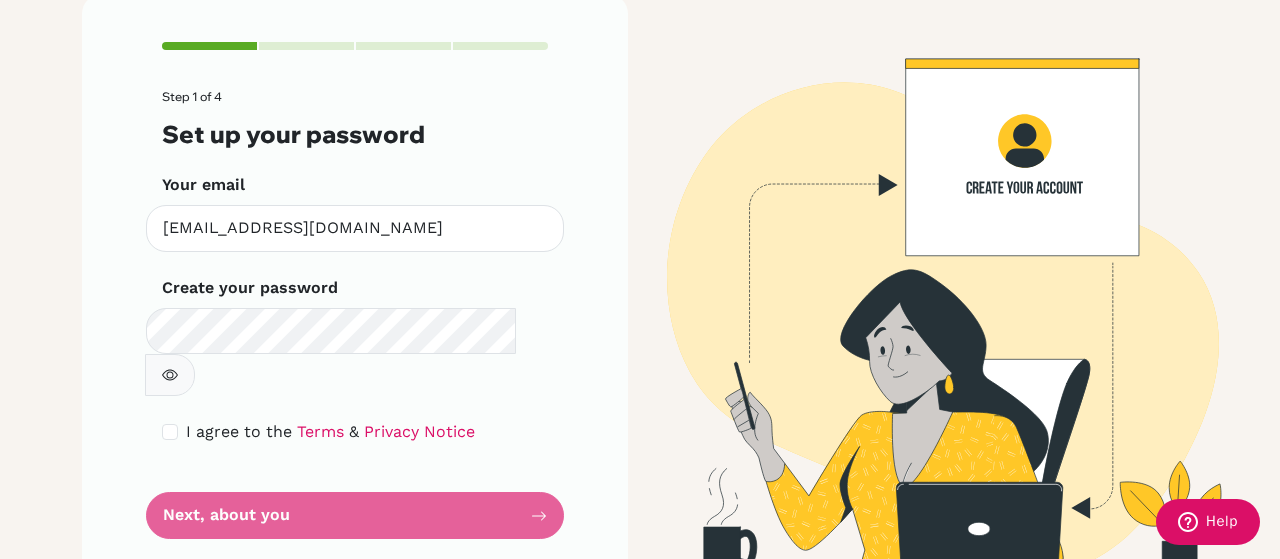 click on "Step 1 of 4
Set up your password
Your email
[EMAIL_ADDRESS][DOMAIN_NAME]
Invalid email
Create your password
Make sure it's at least 6 characters
I agree to the
Terms
&
Privacy Notice
Next, about you" at bounding box center [355, 314] 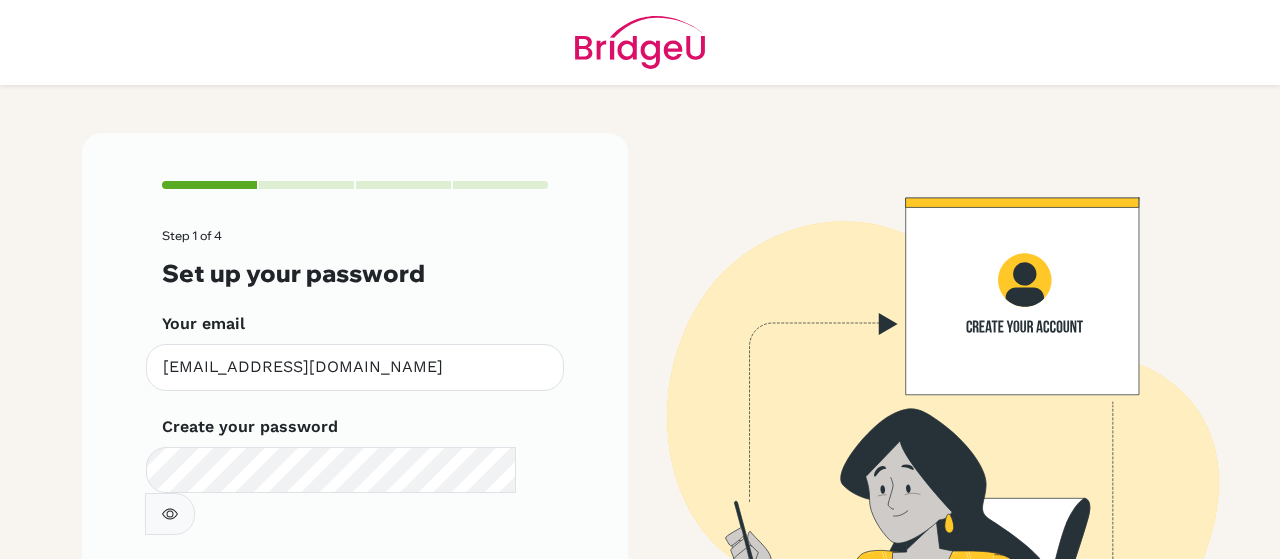 scroll, scrollTop: 0, scrollLeft: 0, axis: both 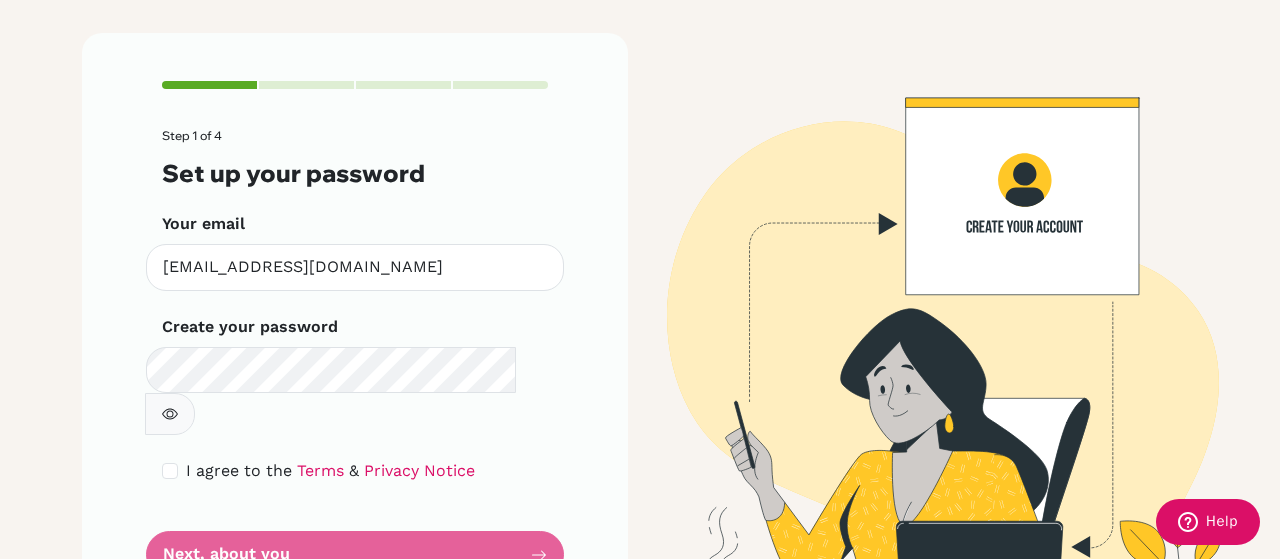 click on "Step 1 of 4
Set up your password
Your email
[EMAIL_ADDRESS][DOMAIN_NAME]
Invalid email
Create your password
Make sure it's at least 6 characters
I agree to the
Terms
&
Privacy Notice
Next, about you" at bounding box center (355, 353) 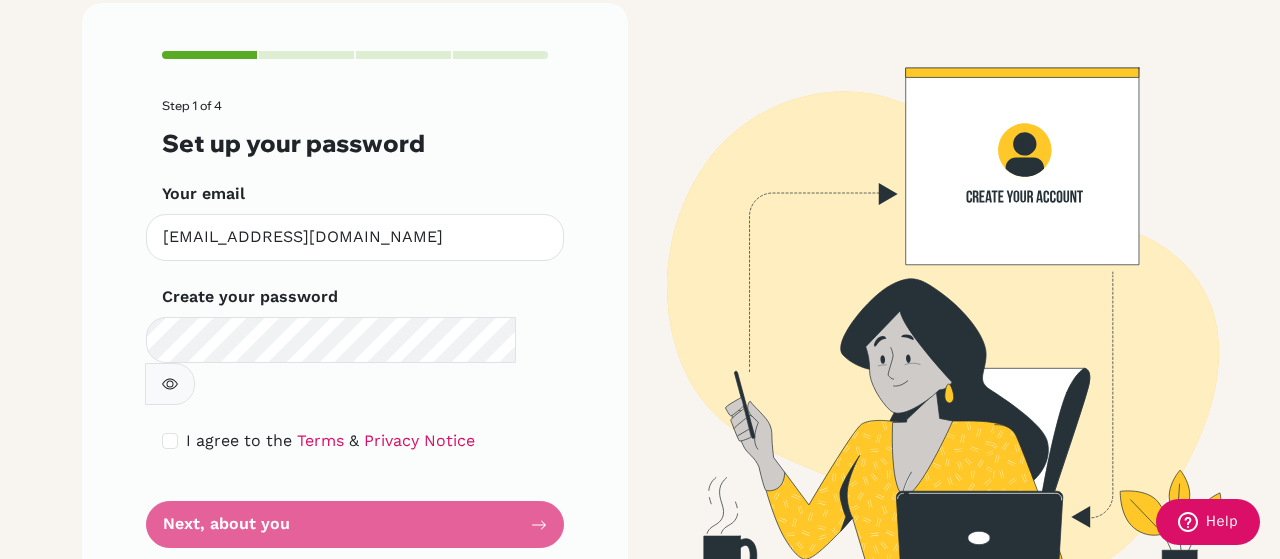 scroll, scrollTop: 139, scrollLeft: 0, axis: vertical 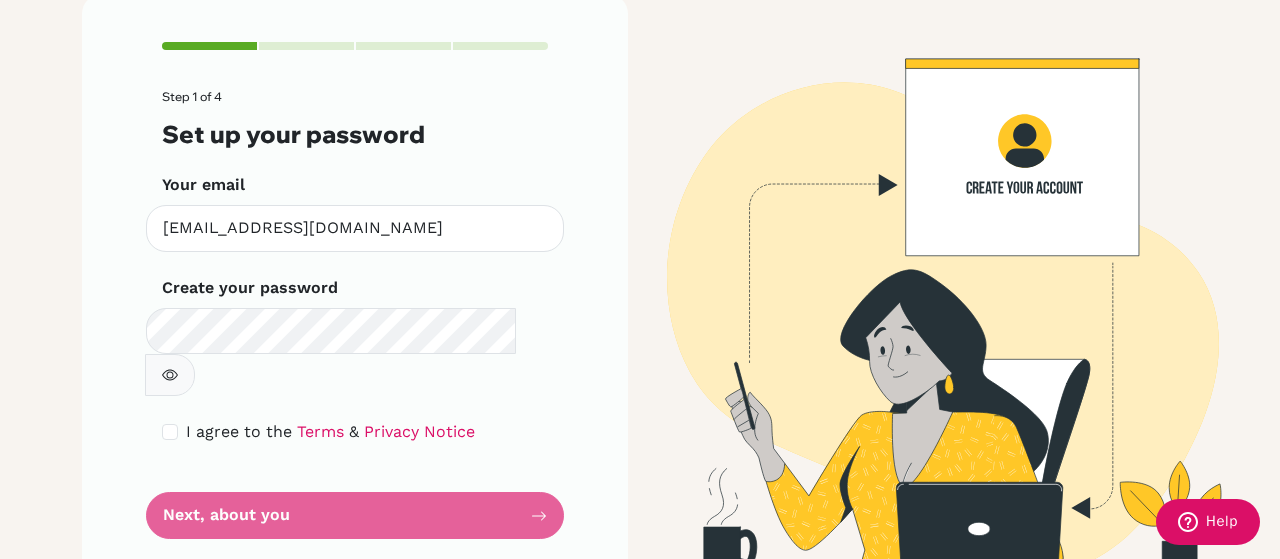 drag, startPoint x: 269, startPoint y: 449, endPoint x: 250, endPoint y: 458, distance: 21.023796 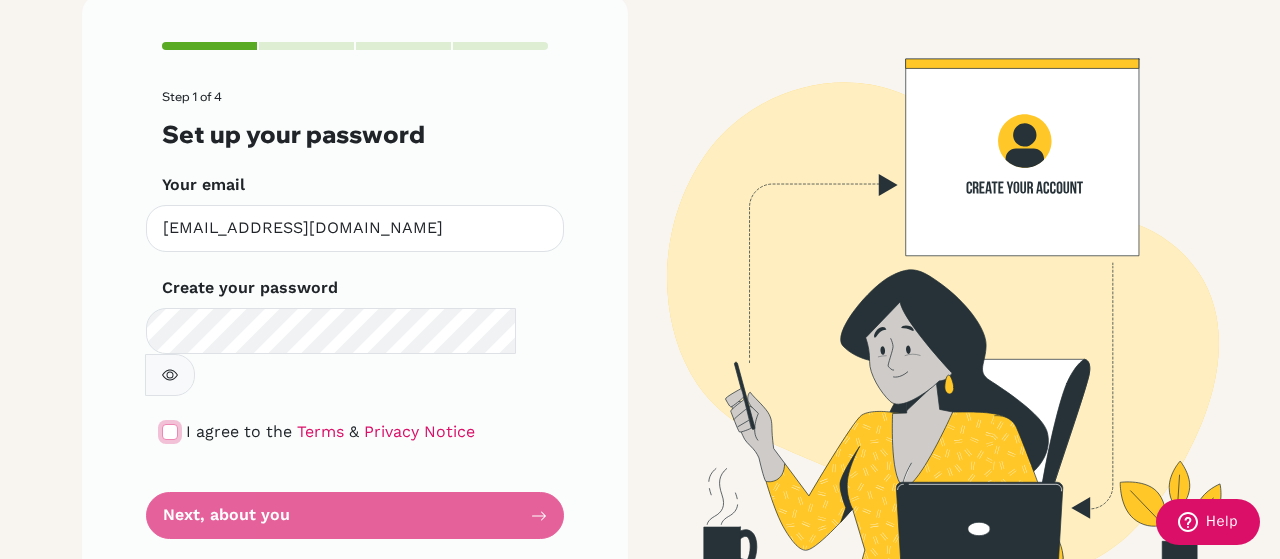 click at bounding box center (170, 432) 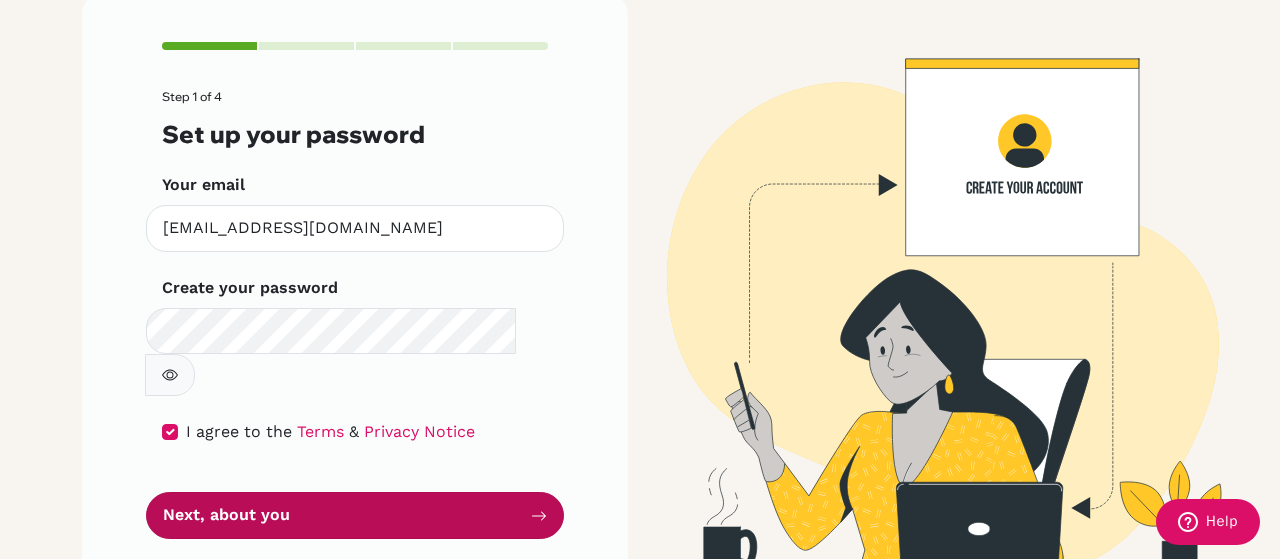click on "Next, about you" at bounding box center [355, 515] 